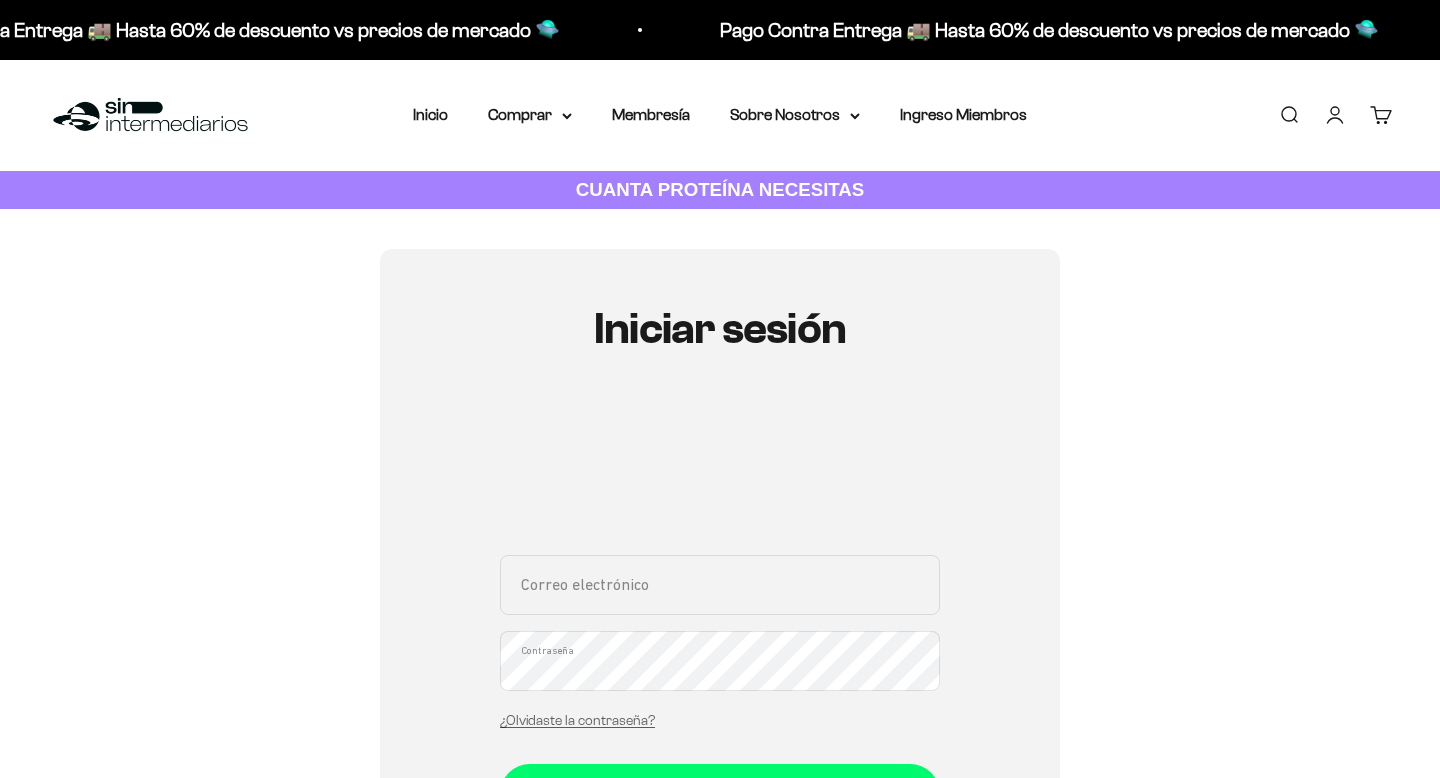 scroll, scrollTop: 336, scrollLeft: 0, axis: vertical 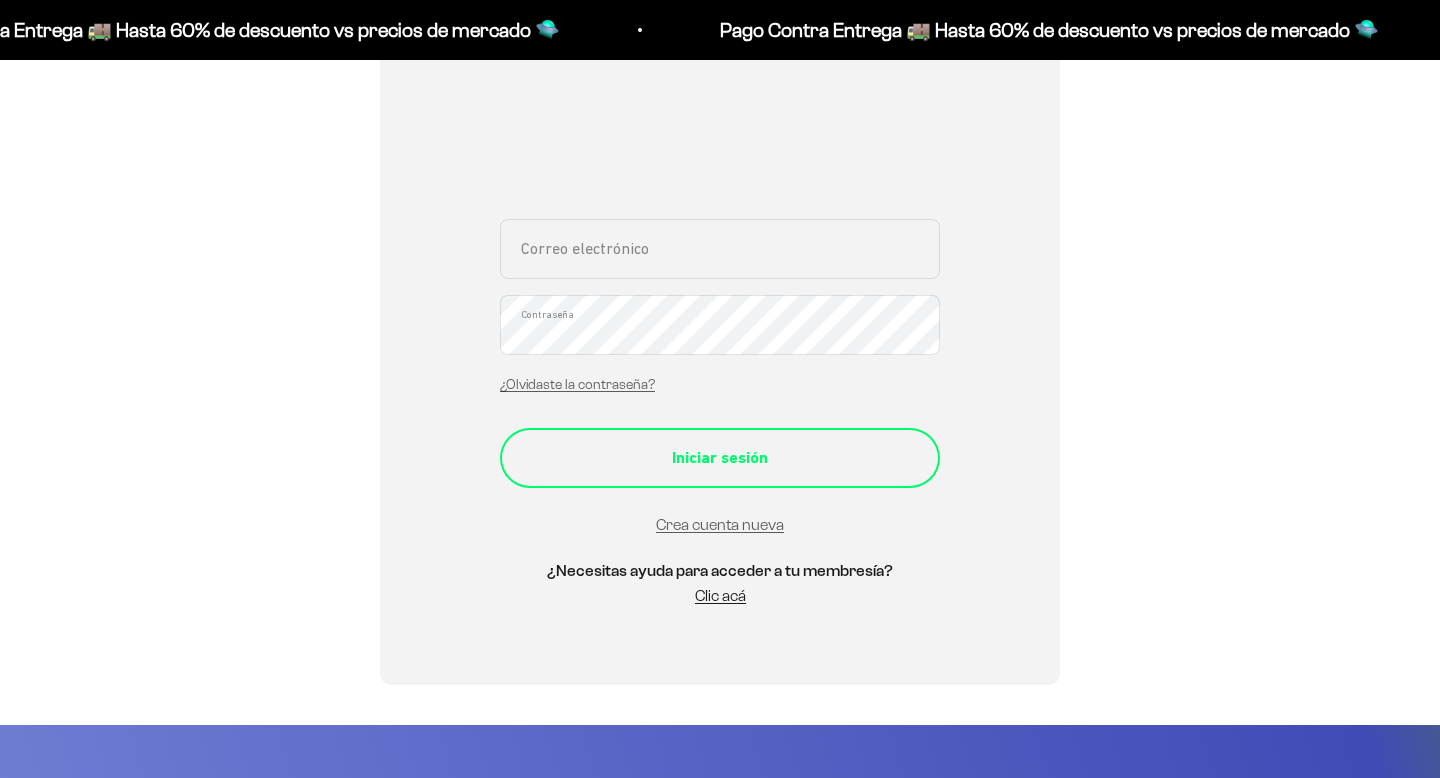 type on "[EMAIL_ADDRESS][DOMAIN_NAME]" 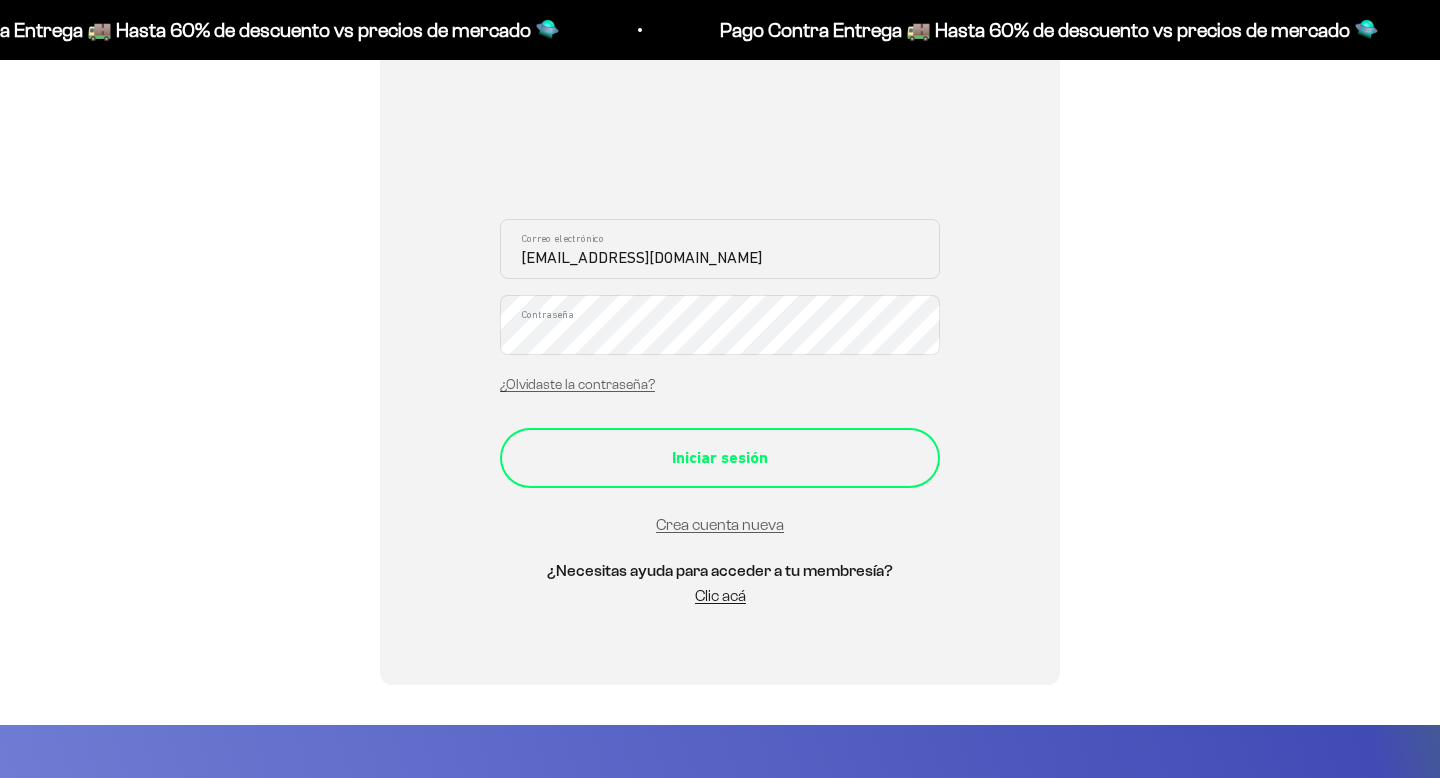click on "Iniciar sesión" at bounding box center [720, 458] 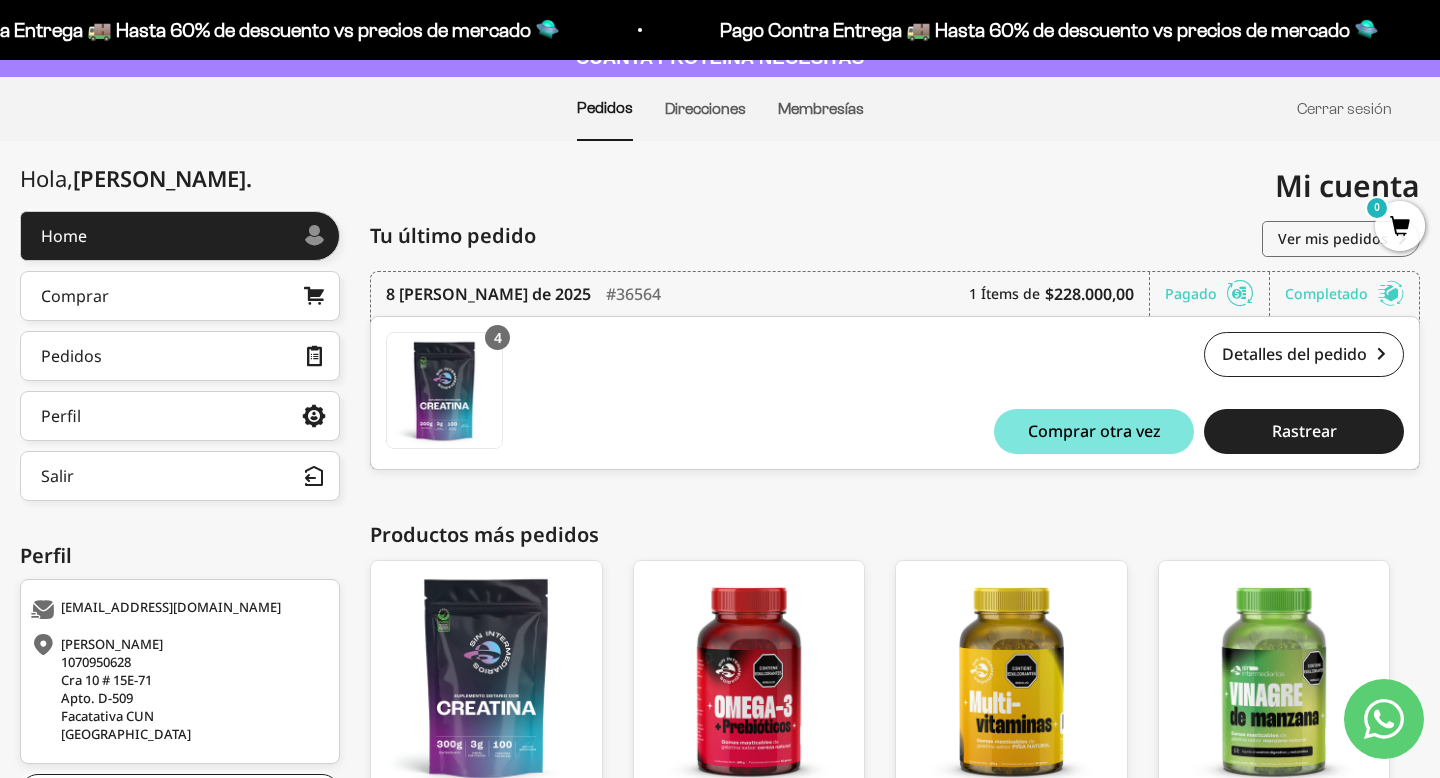 scroll, scrollTop: 0, scrollLeft: 0, axis: both 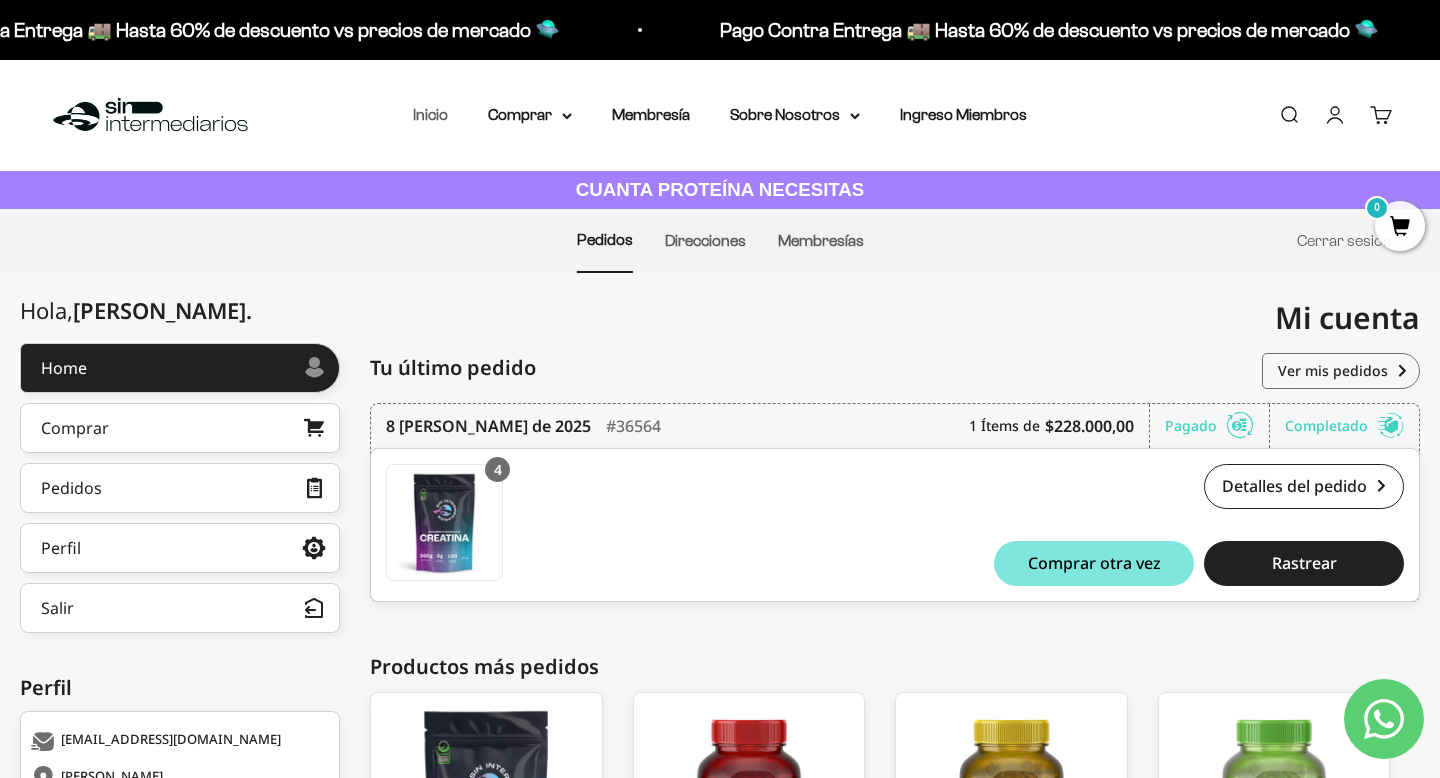 click on "Inicio" at bounding box center (430, 114) 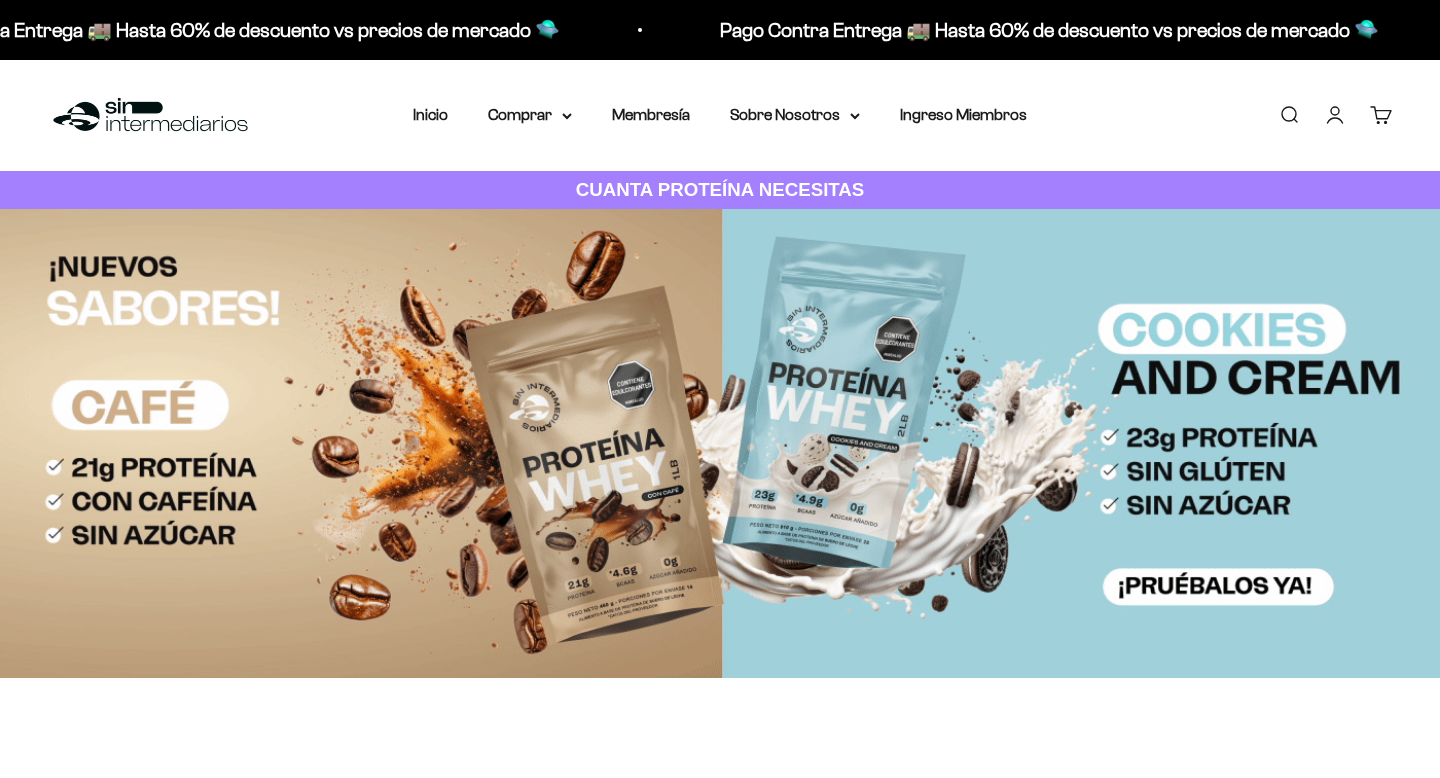 scroll, scrollTop: 0, scrollLeft: 0, axis: both 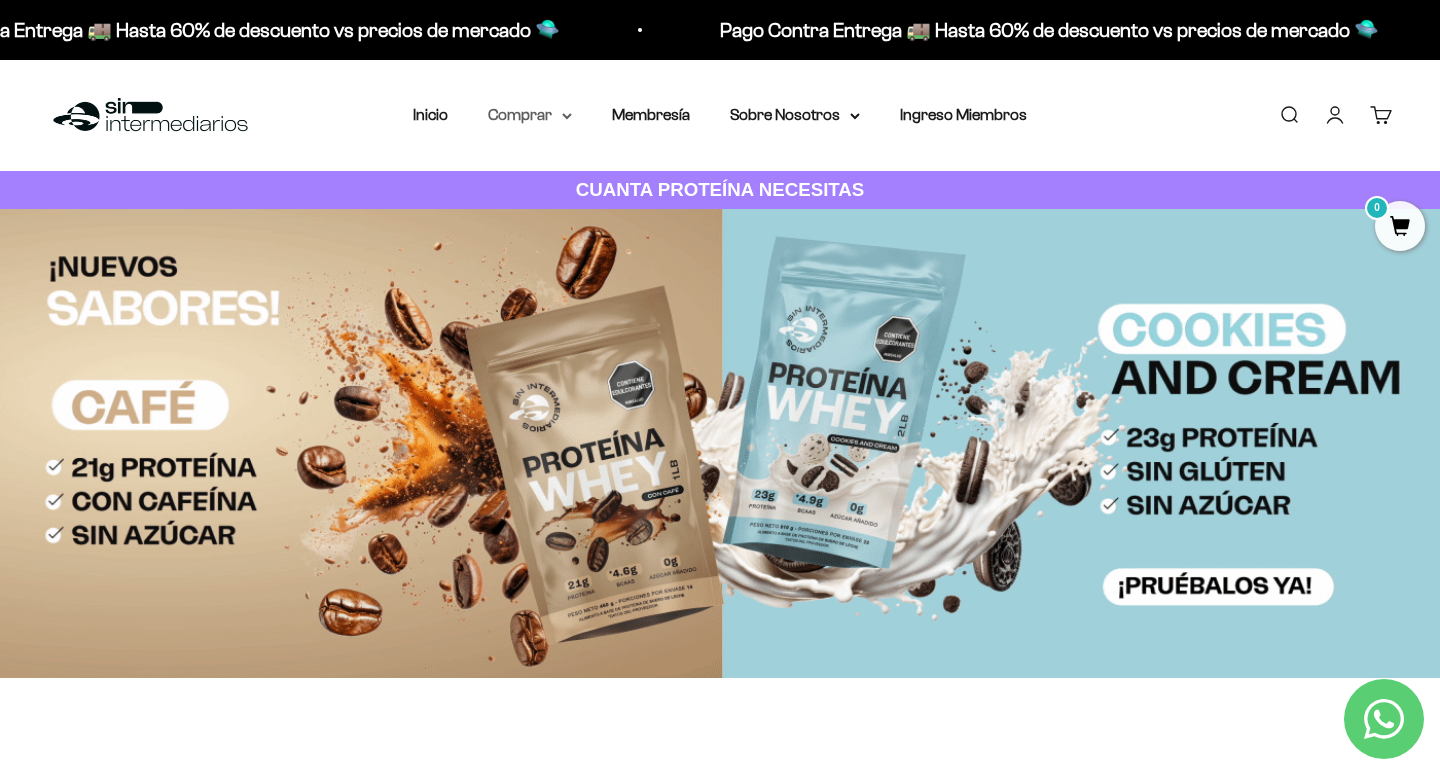 click on "Comprar" at bounding box center [530, 115] 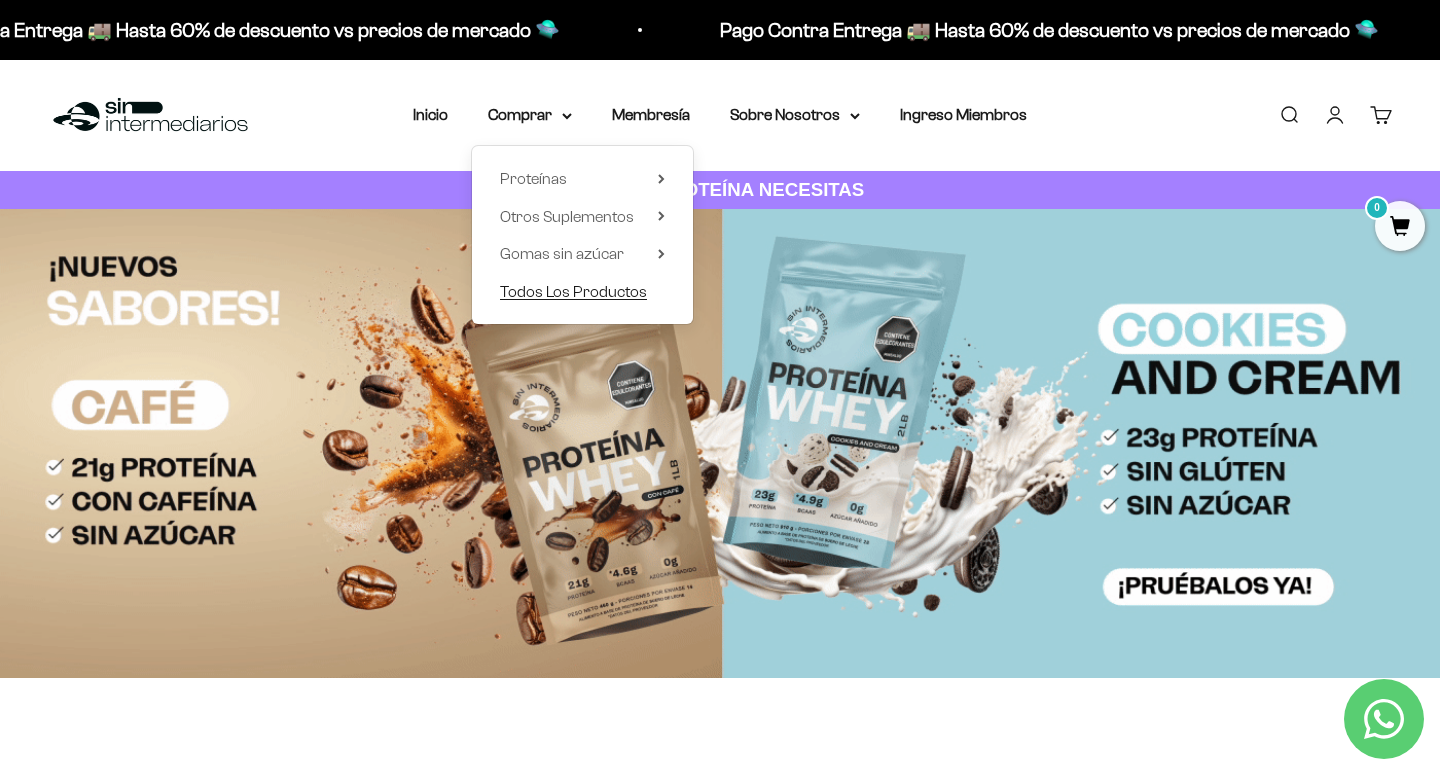 click on "Todos Los Productos" at bounding box center (573, 291) 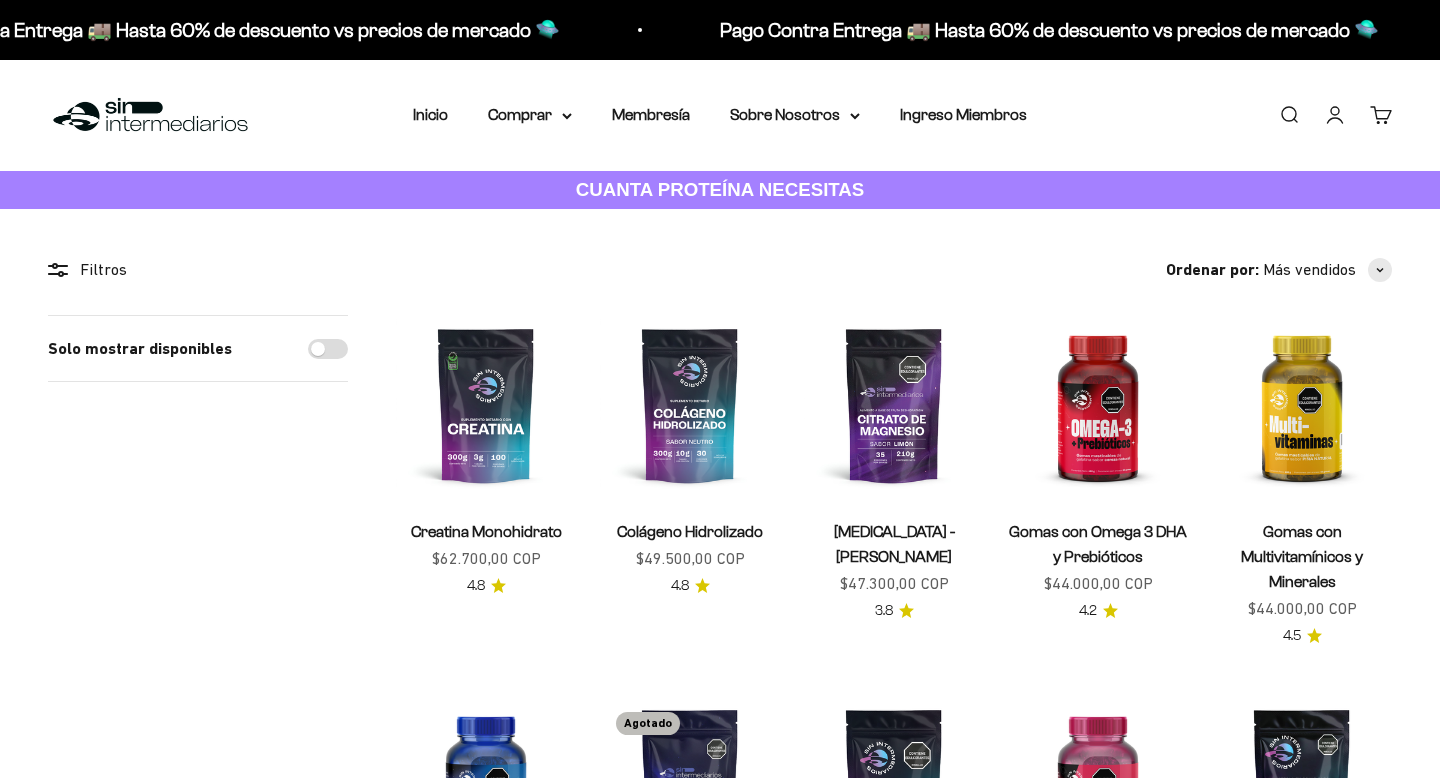 scroll, scrollTop: 0, scrollLeft: 0, axis: both 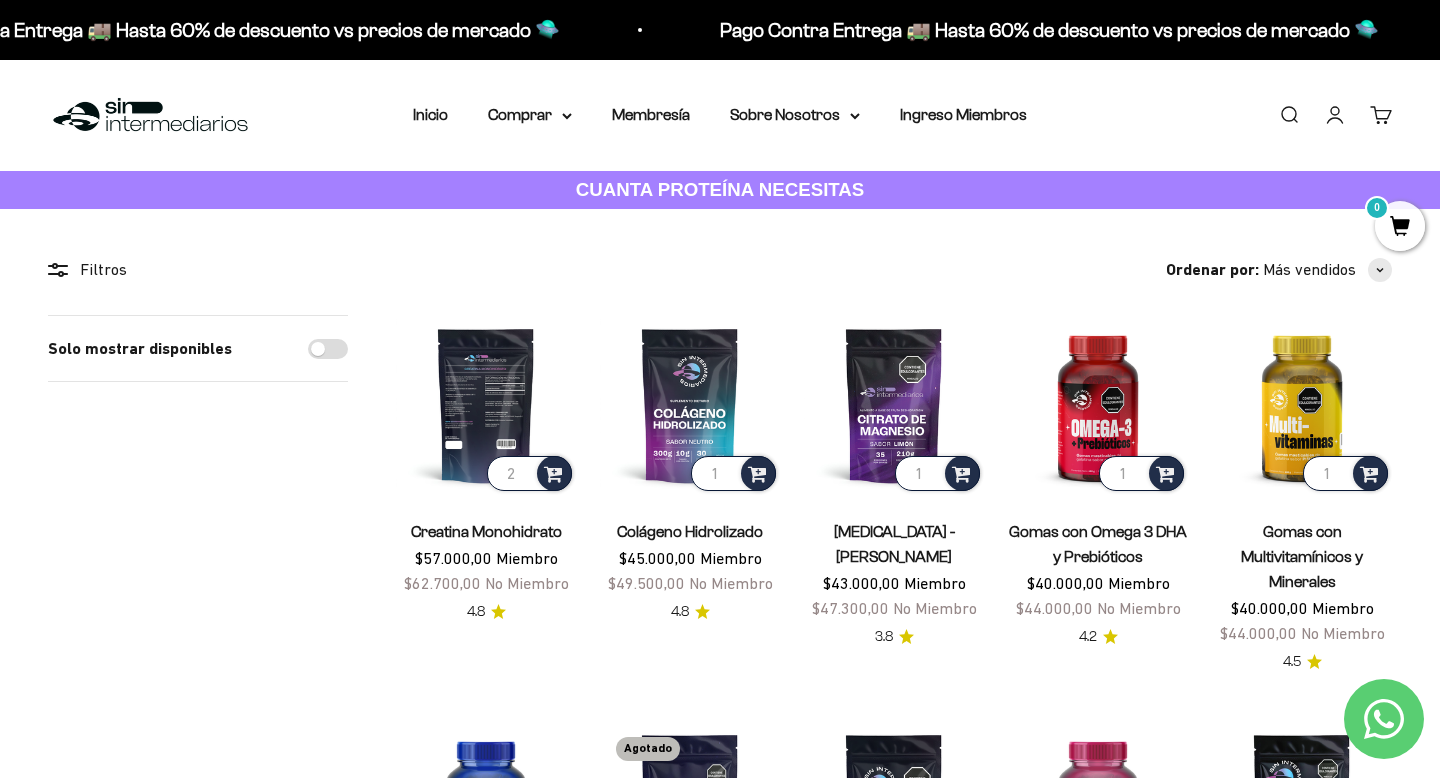 click on "2" at bounding box center (529, 473) 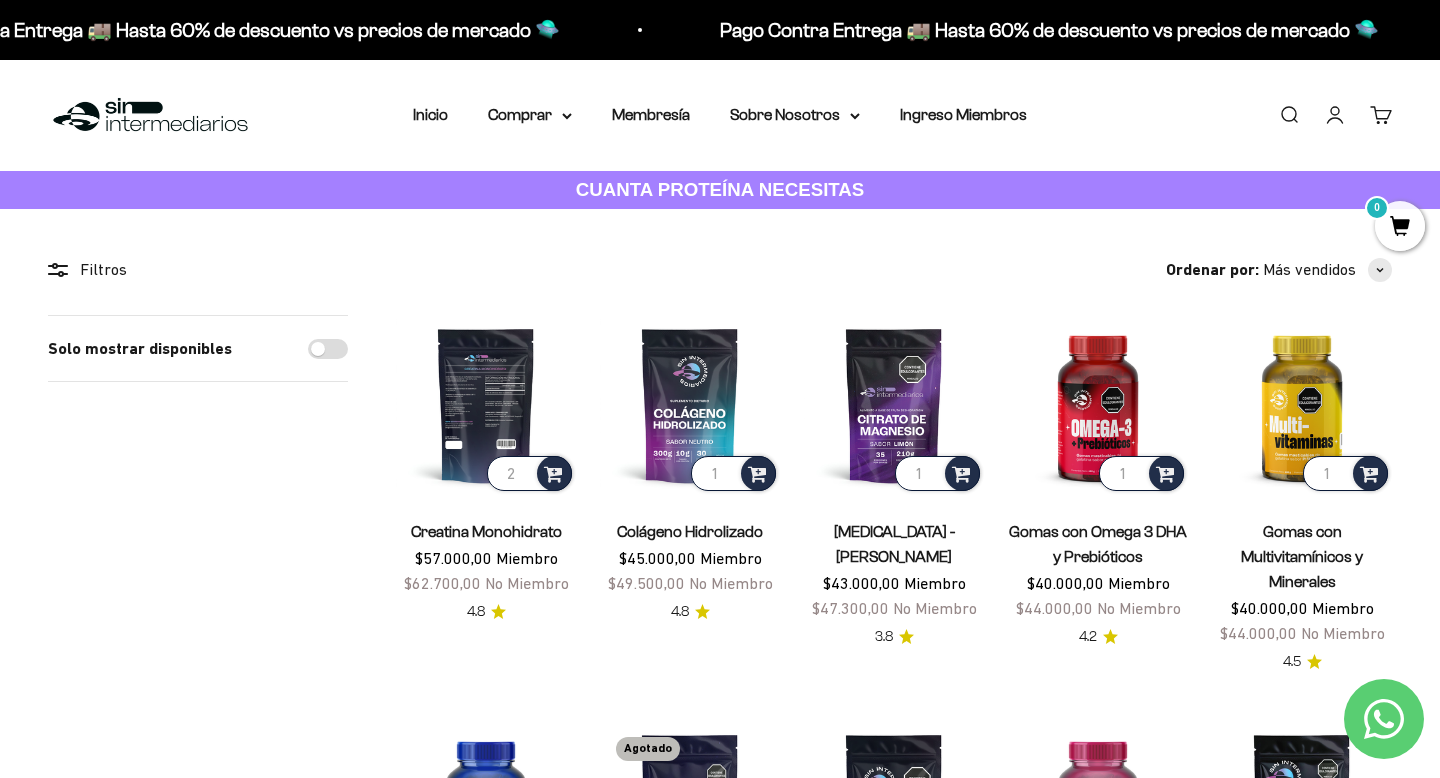type on "3" 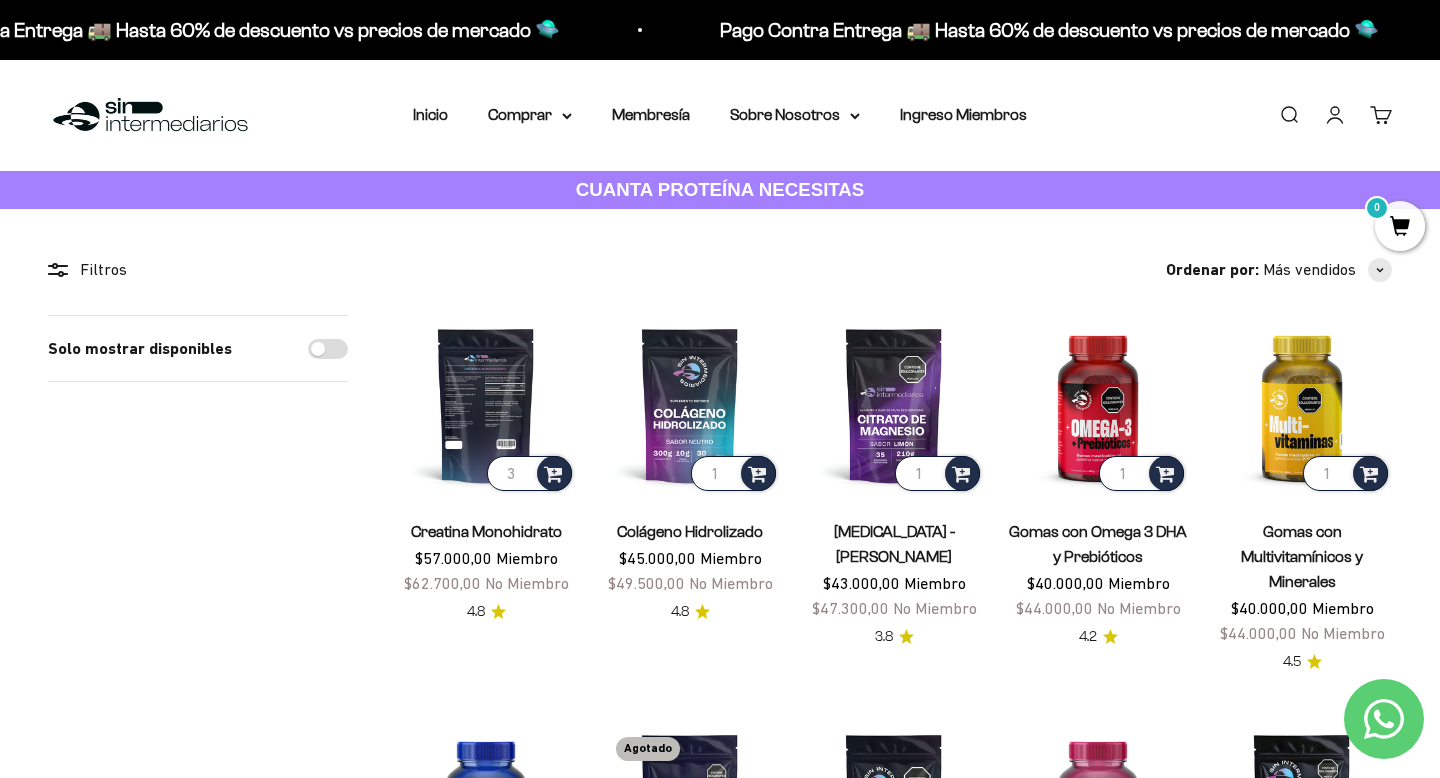 click on "3" at bounding box center [529, 473] 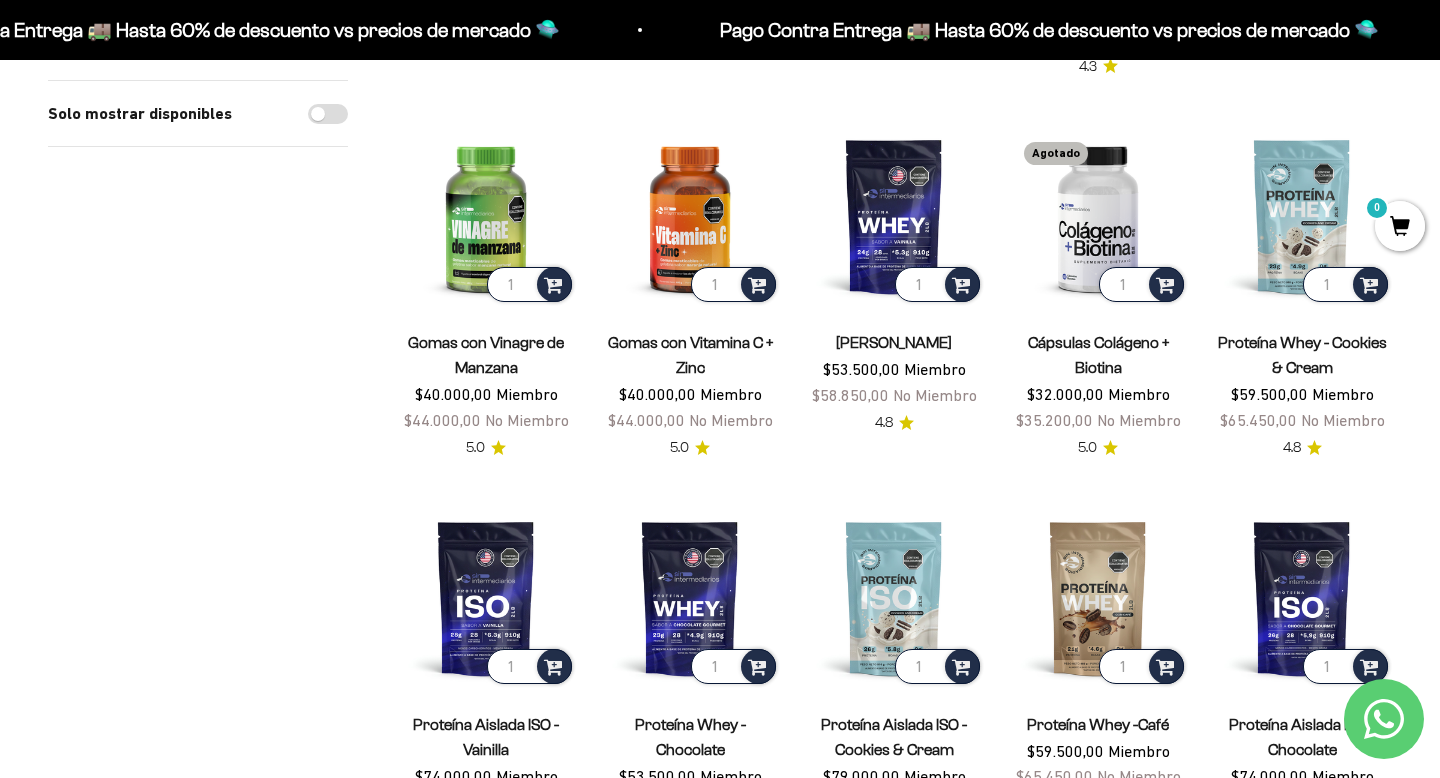 scroll, scrollTop: 1043, scrollLeft: 0, axis: vertical 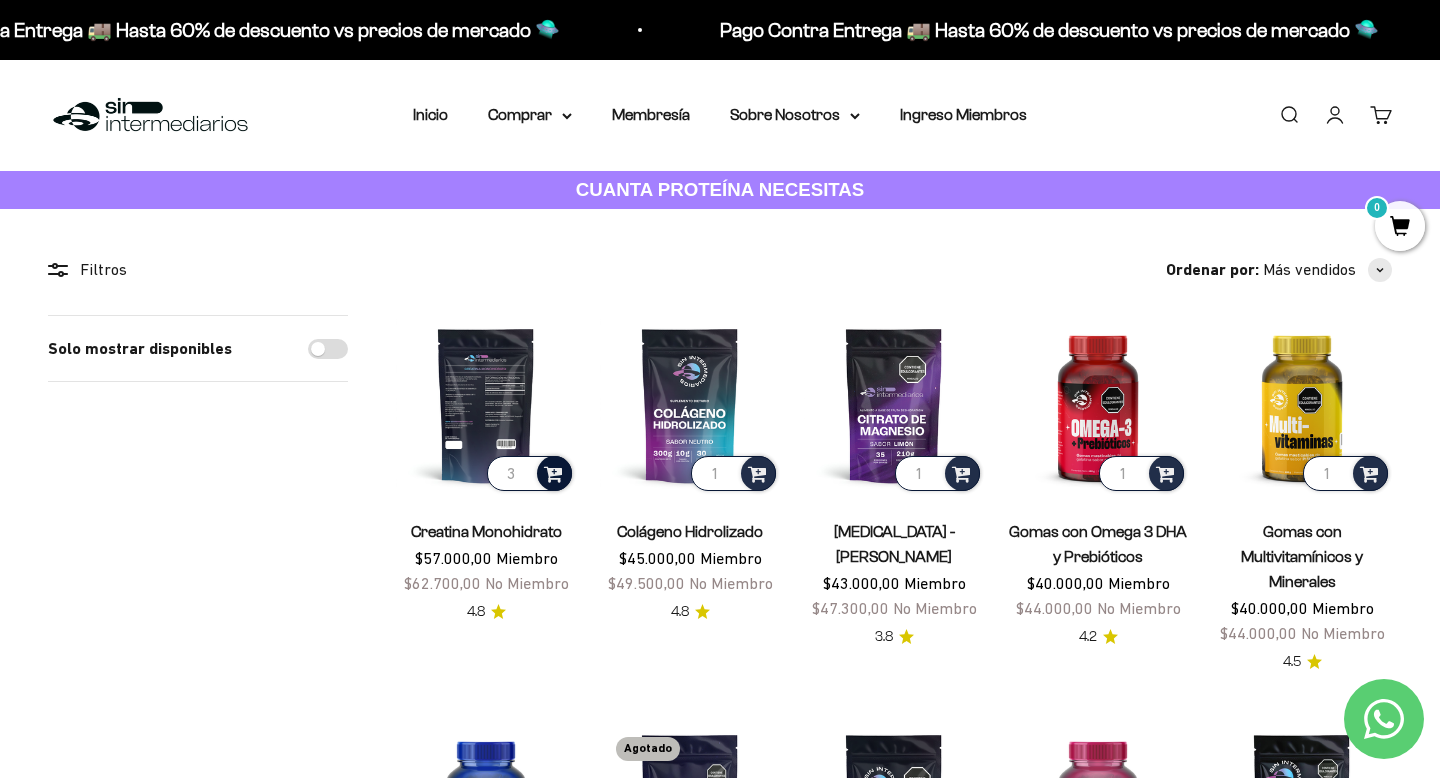click at bounding box center [553, 472] 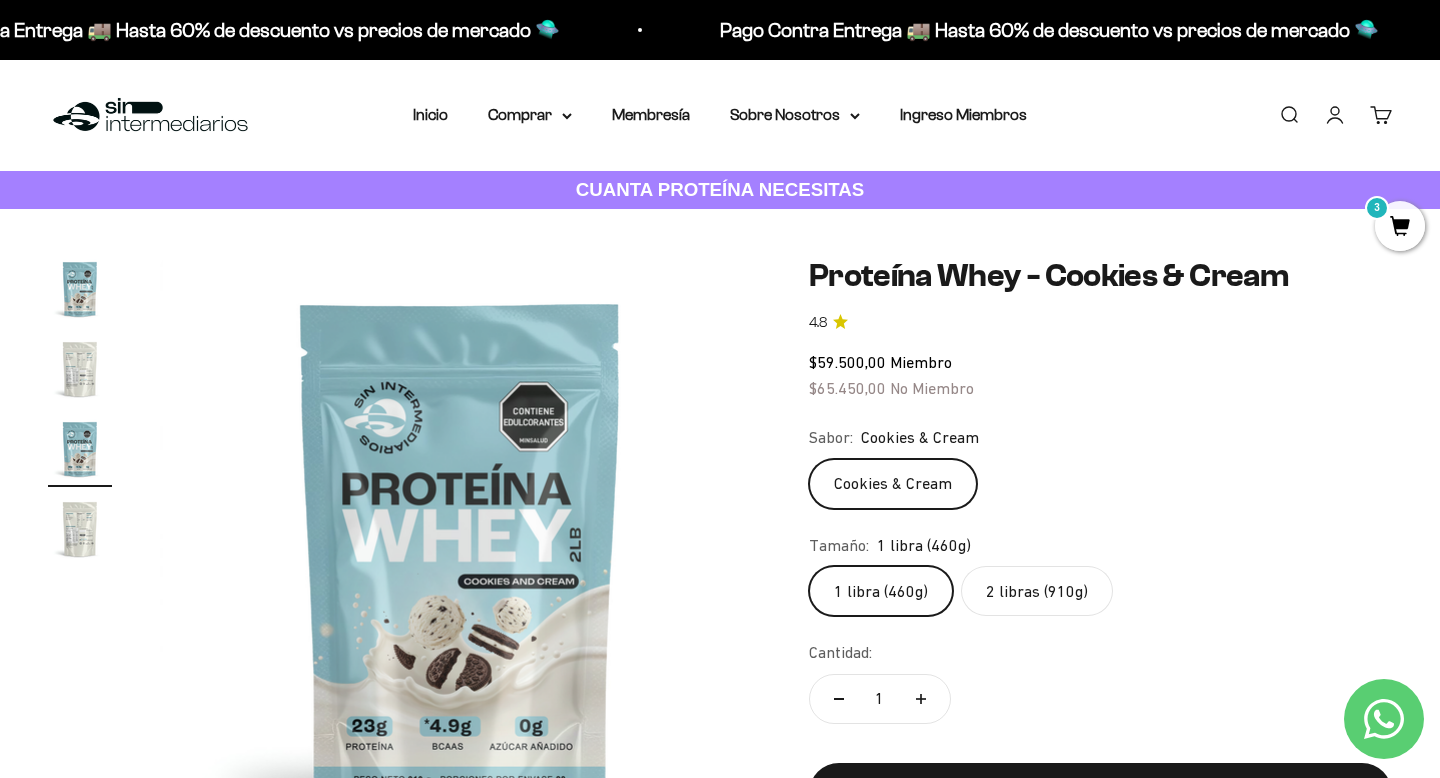 scroll, scrollTop: 0, scrollLeft: 0, axis: both 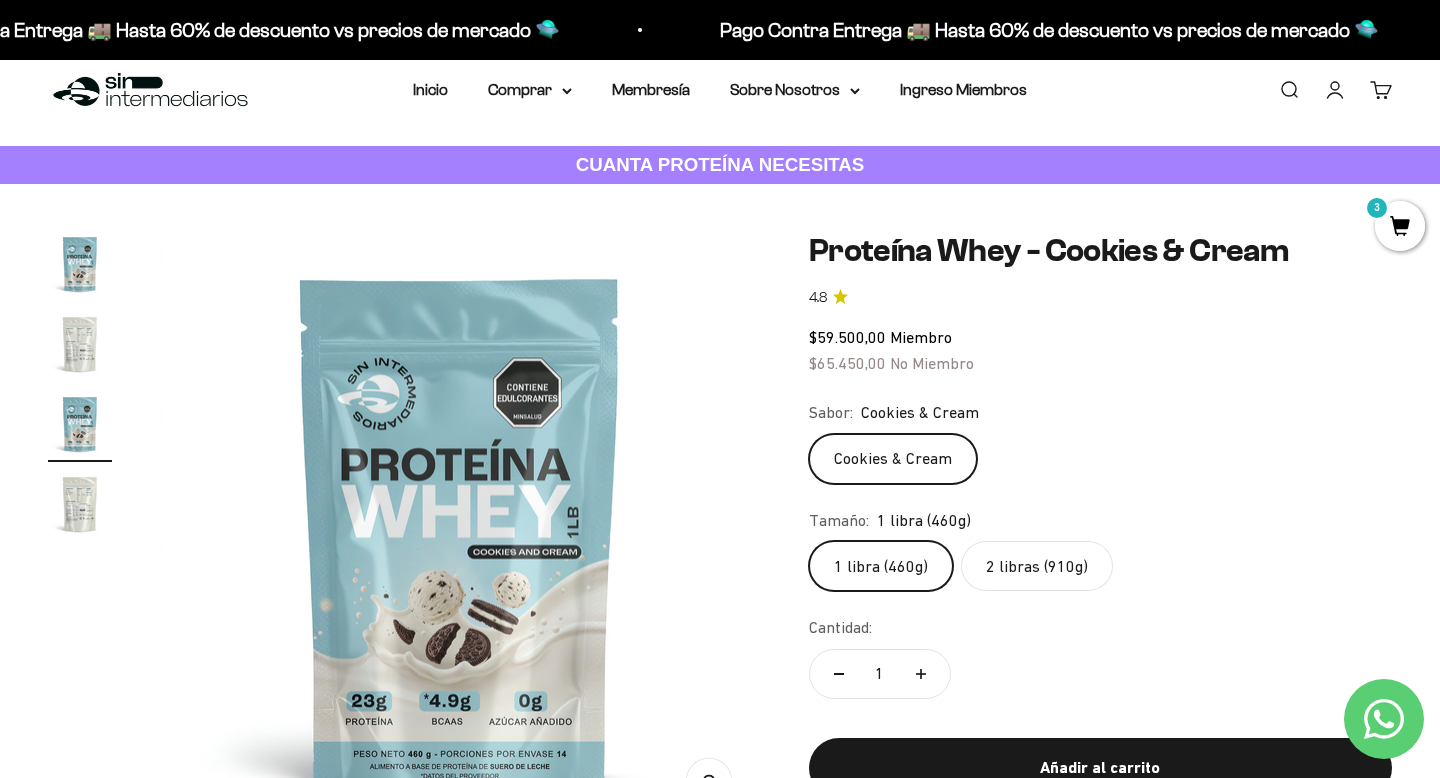 click at bounding box center (80, 344) 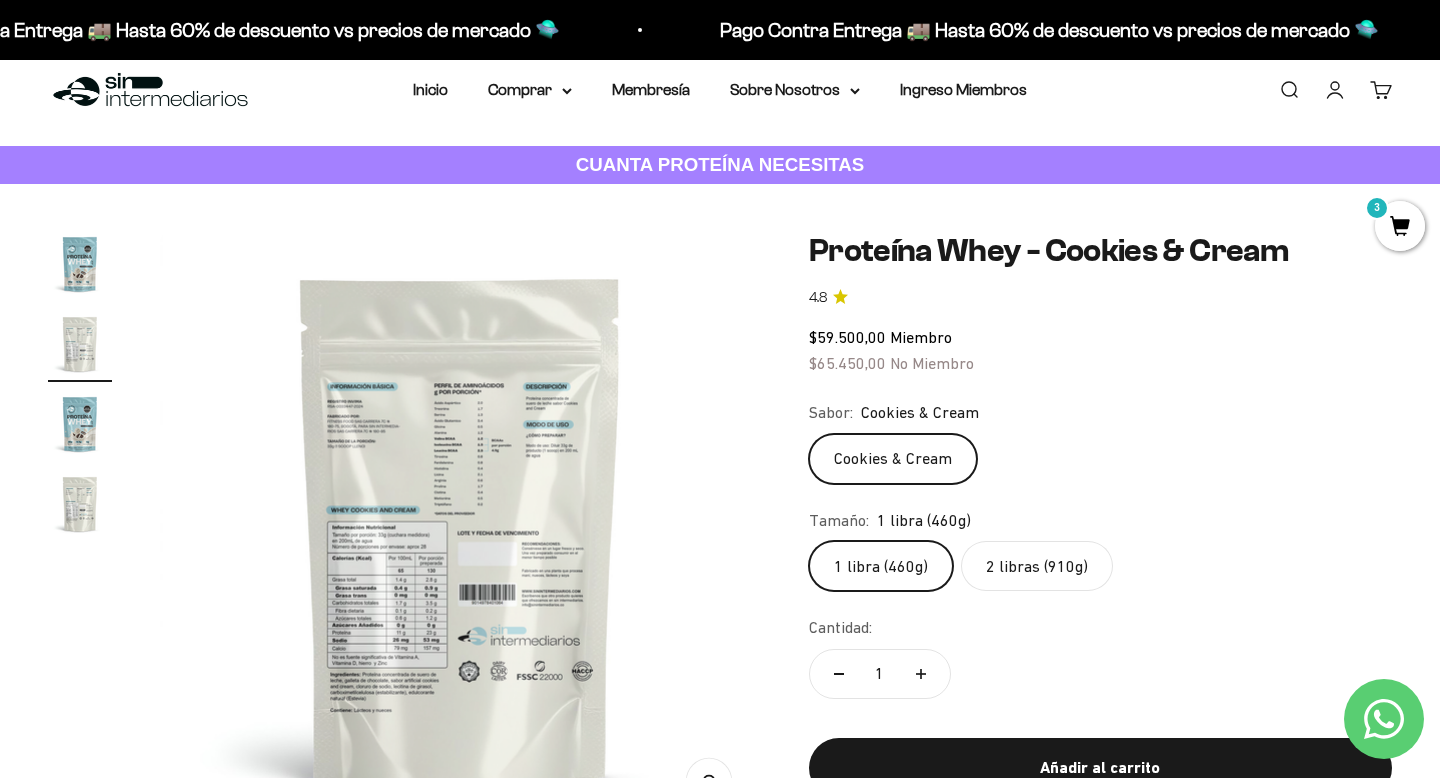 click at bounding box center (80, 264) 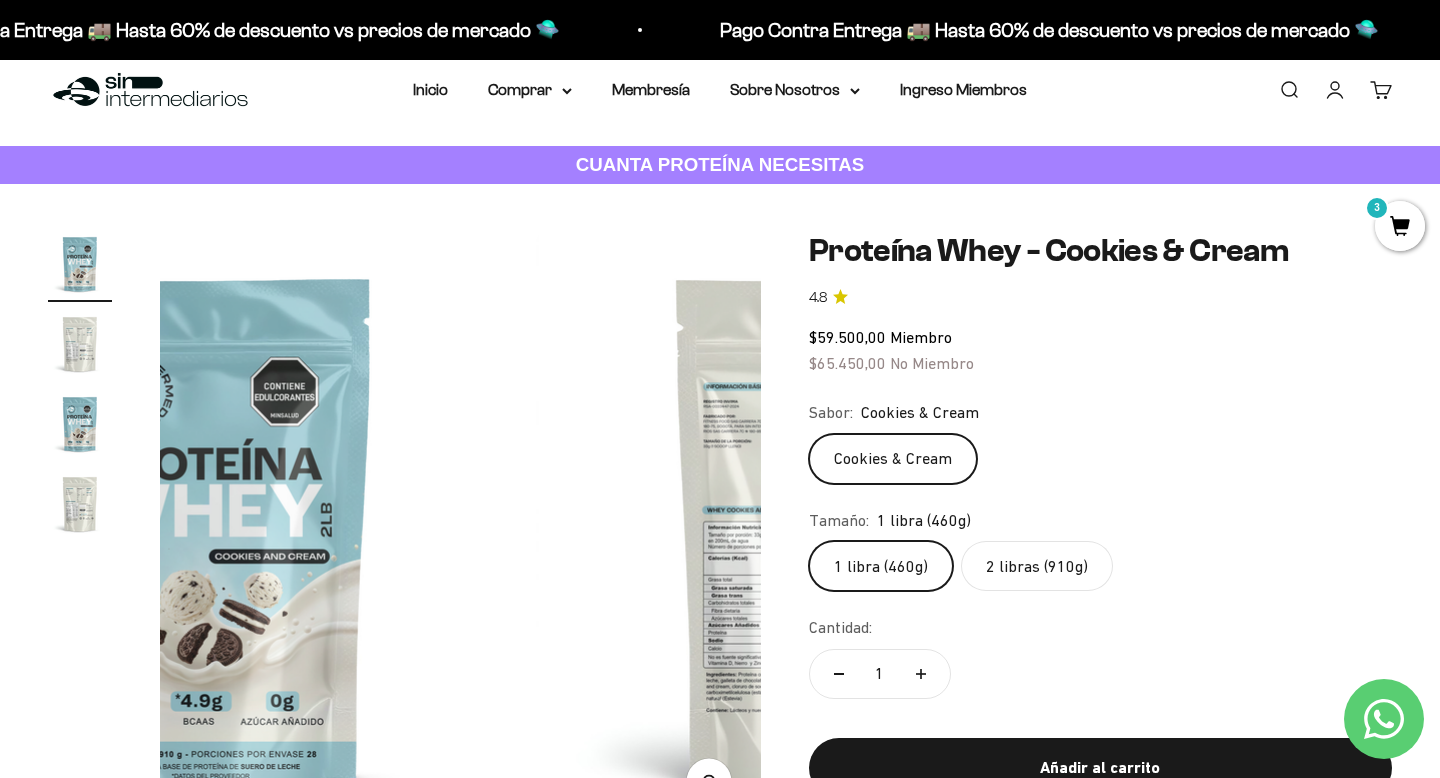 scroll, scrollTop: 0, scrollLeft: 0, axis: both 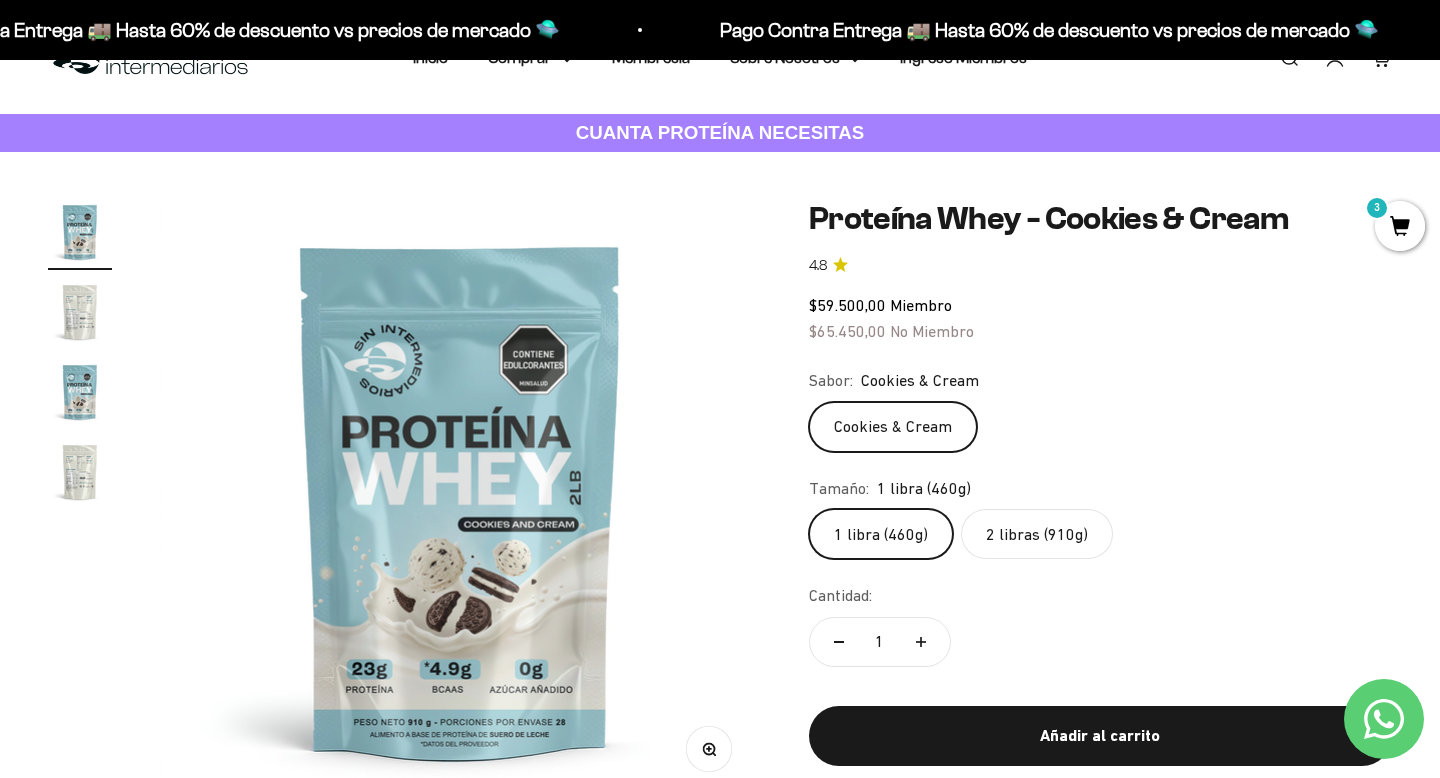 click on "2 libras (910g)" 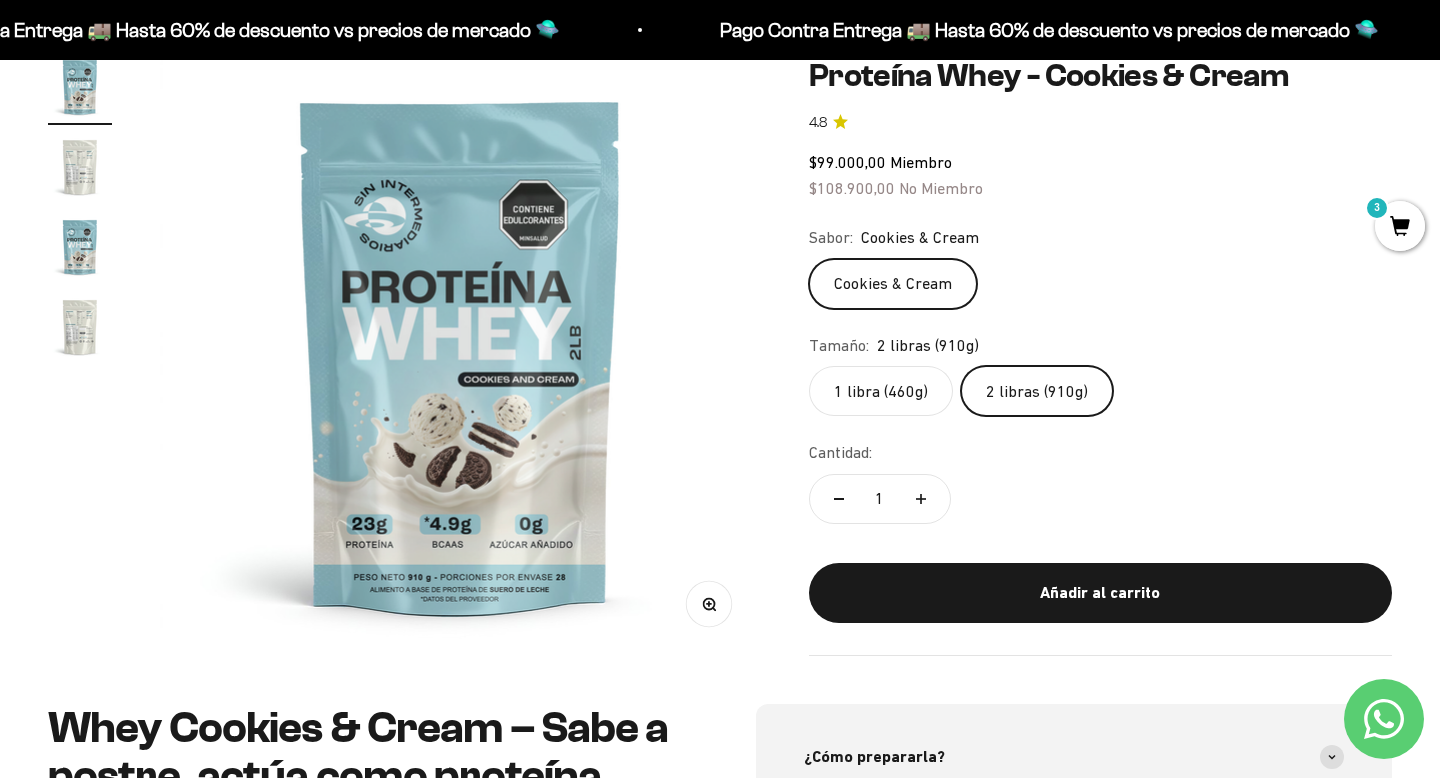 scroll, scrollTop: 206, scrollLeft: 0, axis: vertical 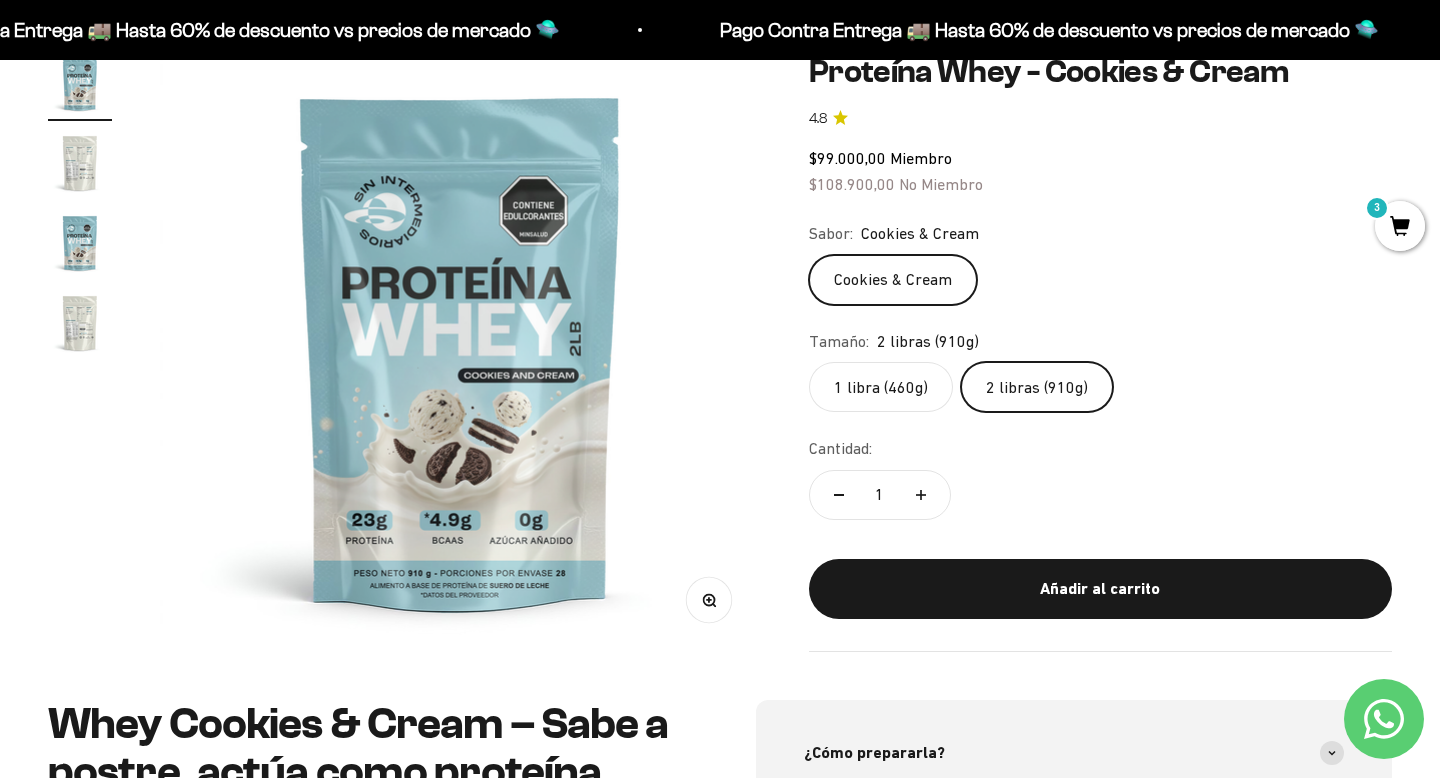 click at bounding box center (80, 163) 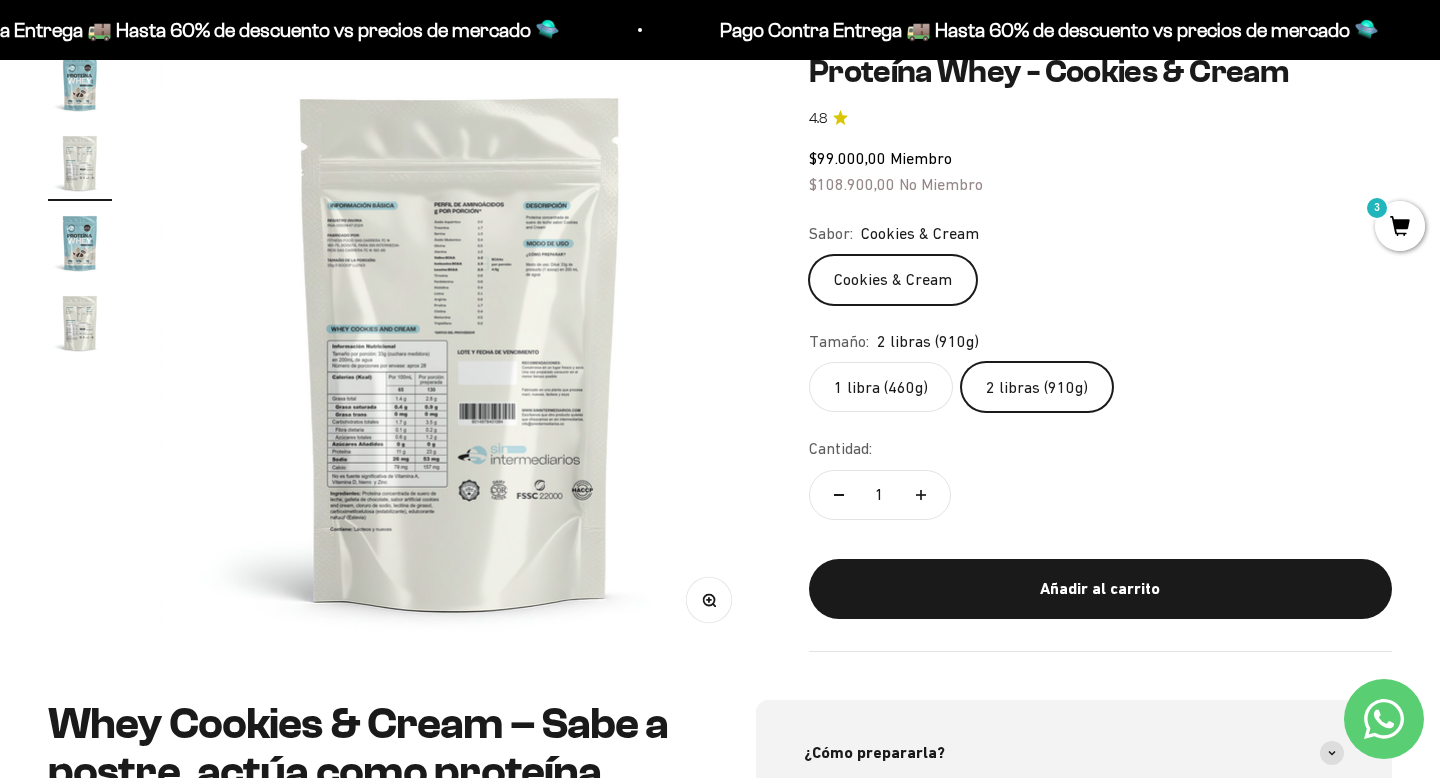 click at bounding box center (80, 243) 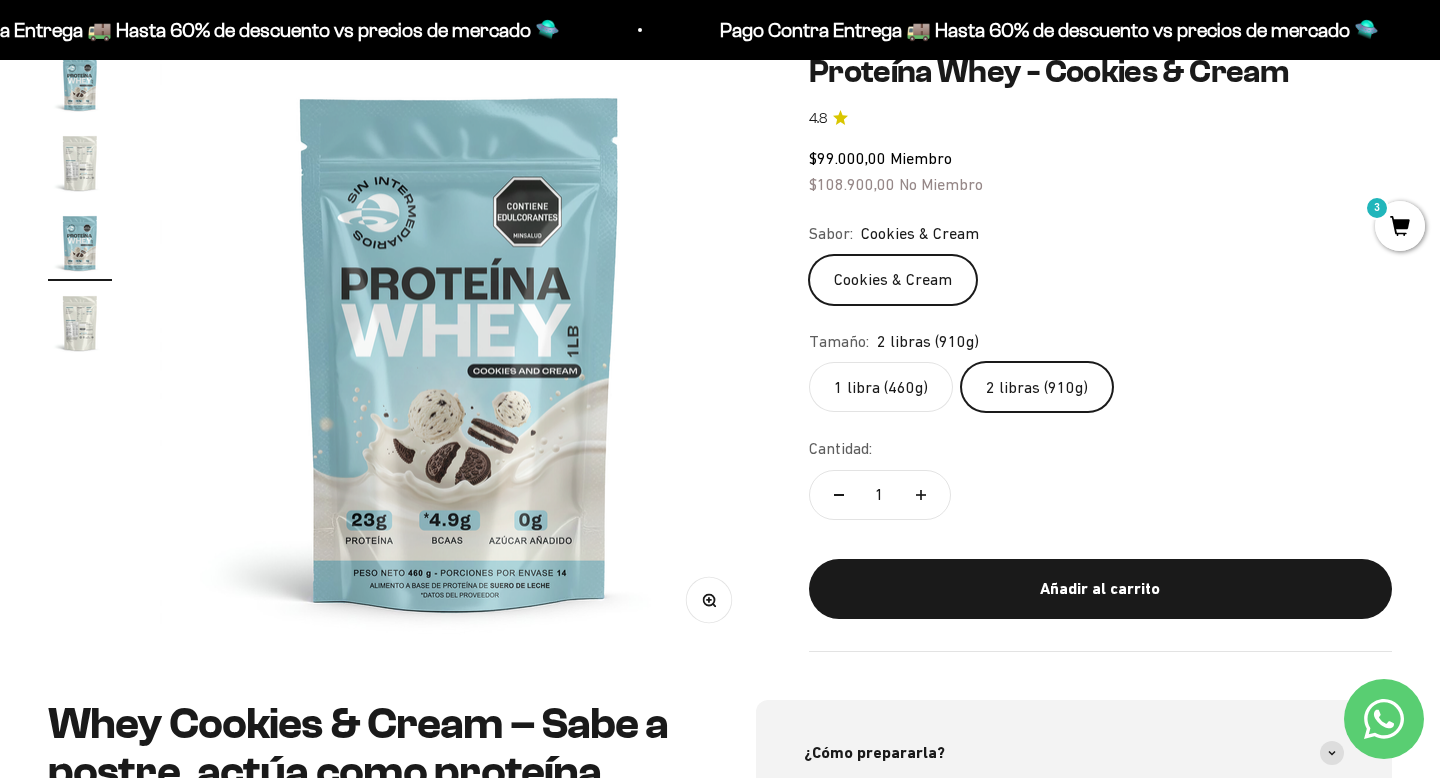 click at bounding box center (80, 323) 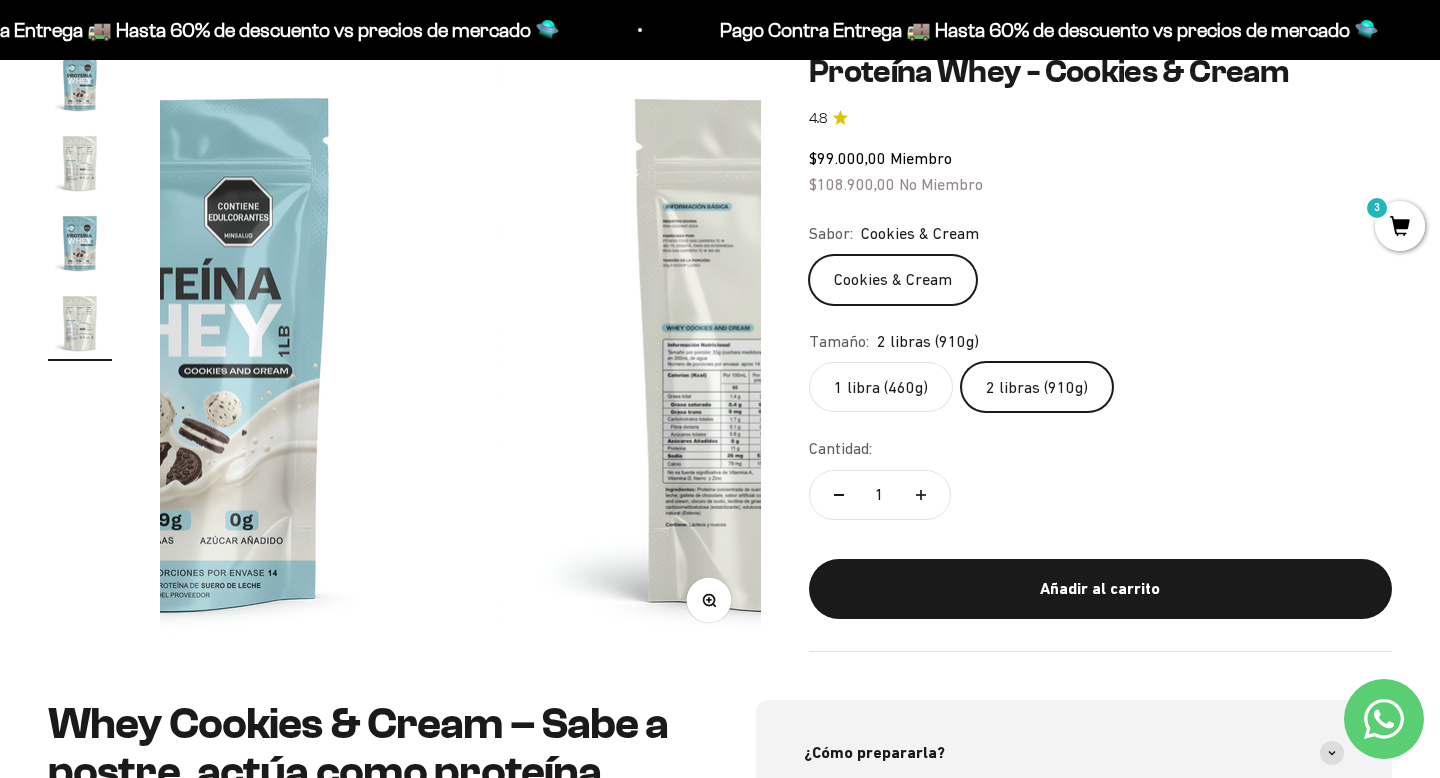 scroll, scrollTop: 0, scrollLeft: 1874, axis: horizontal 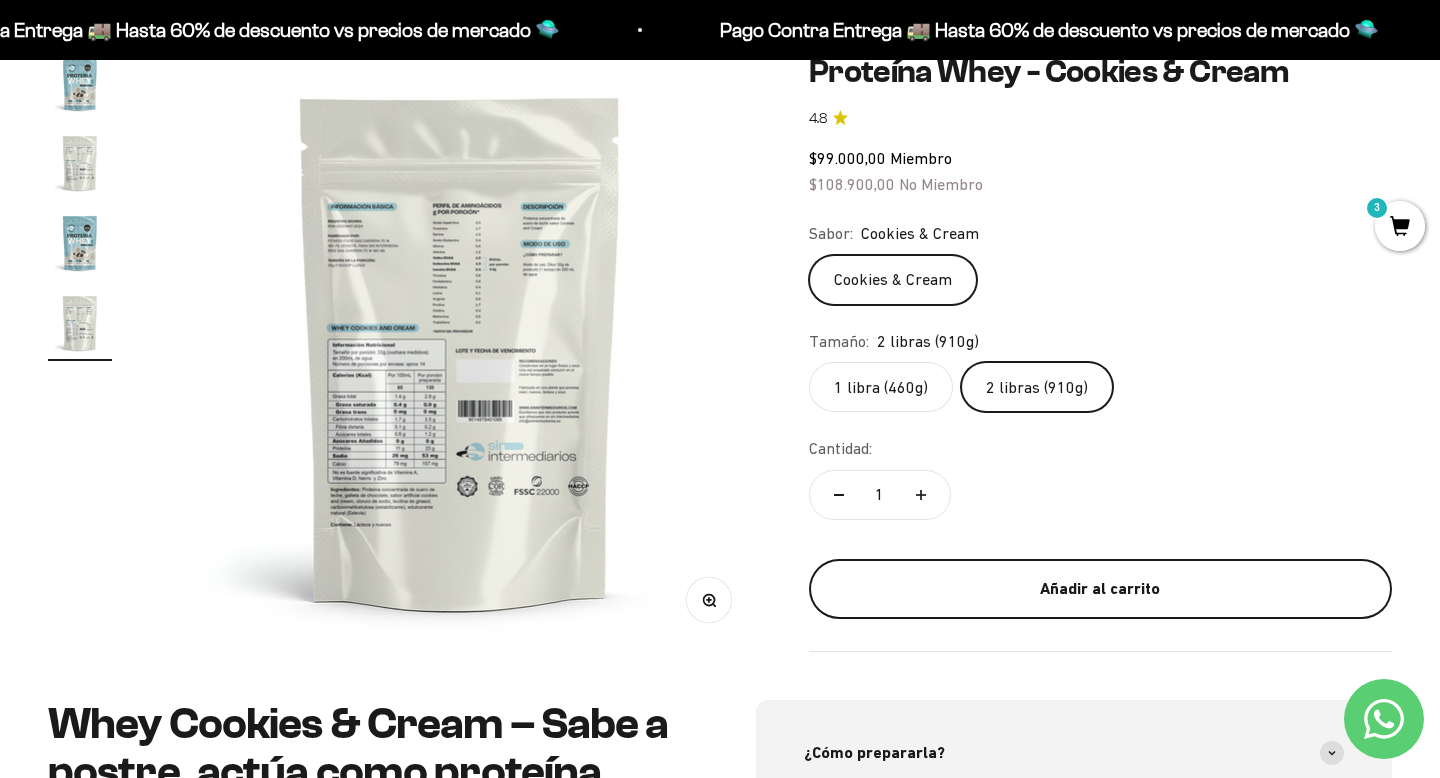 click on "Añadir al carrito" at bounding box center [1100, 589] 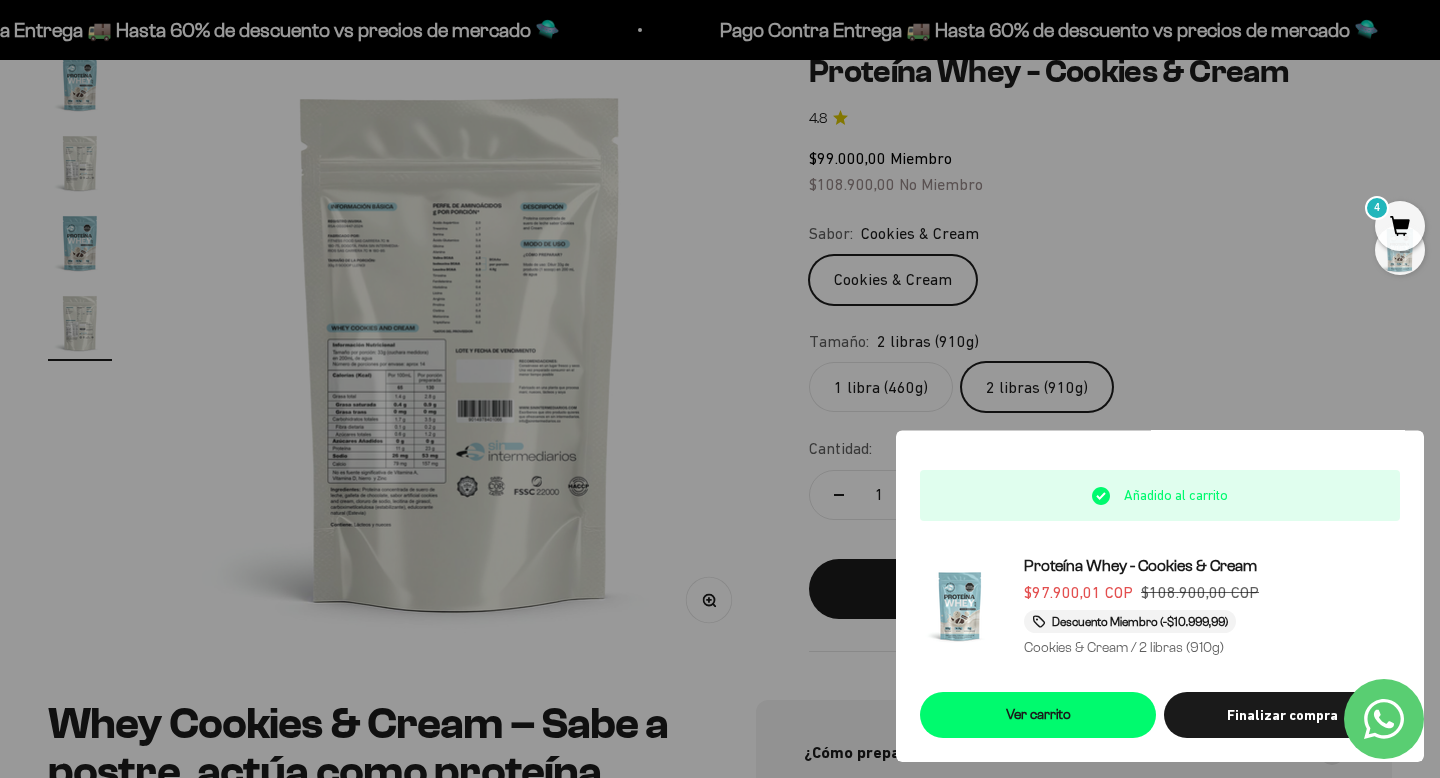 click at bounding box center [720, 389] 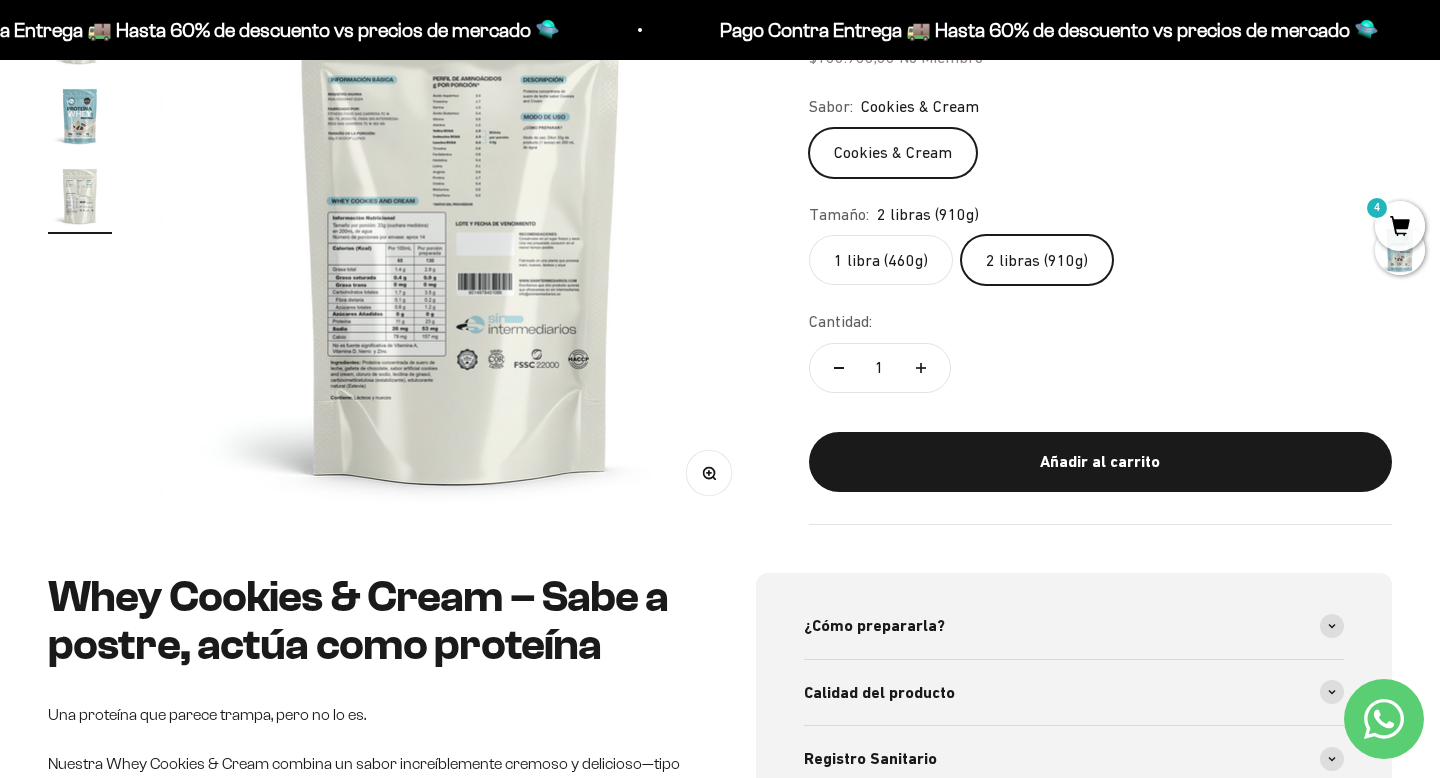 scroll, scrollTop: 0, scrollLeft: 0, axis: both 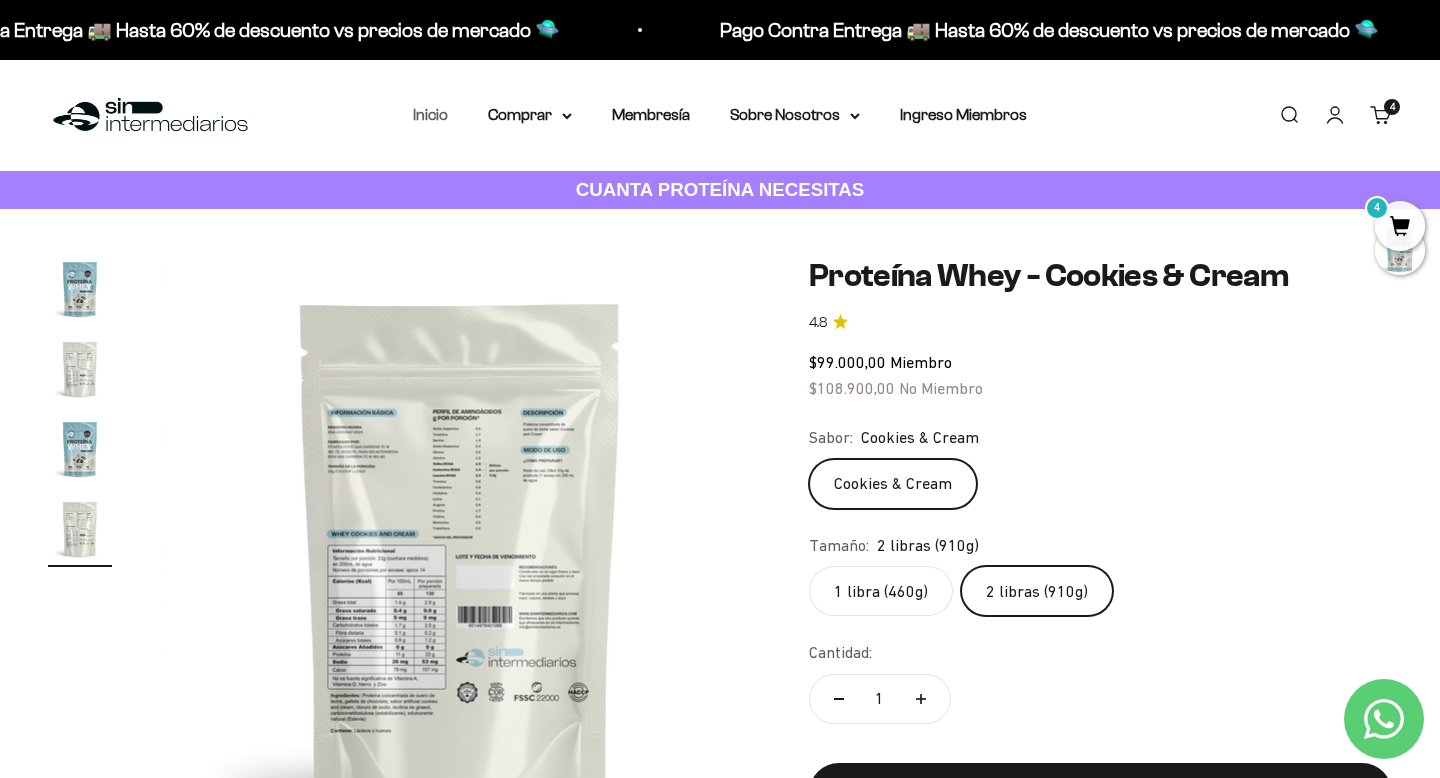 click on "Inicio" at bounding box center (430, 114) 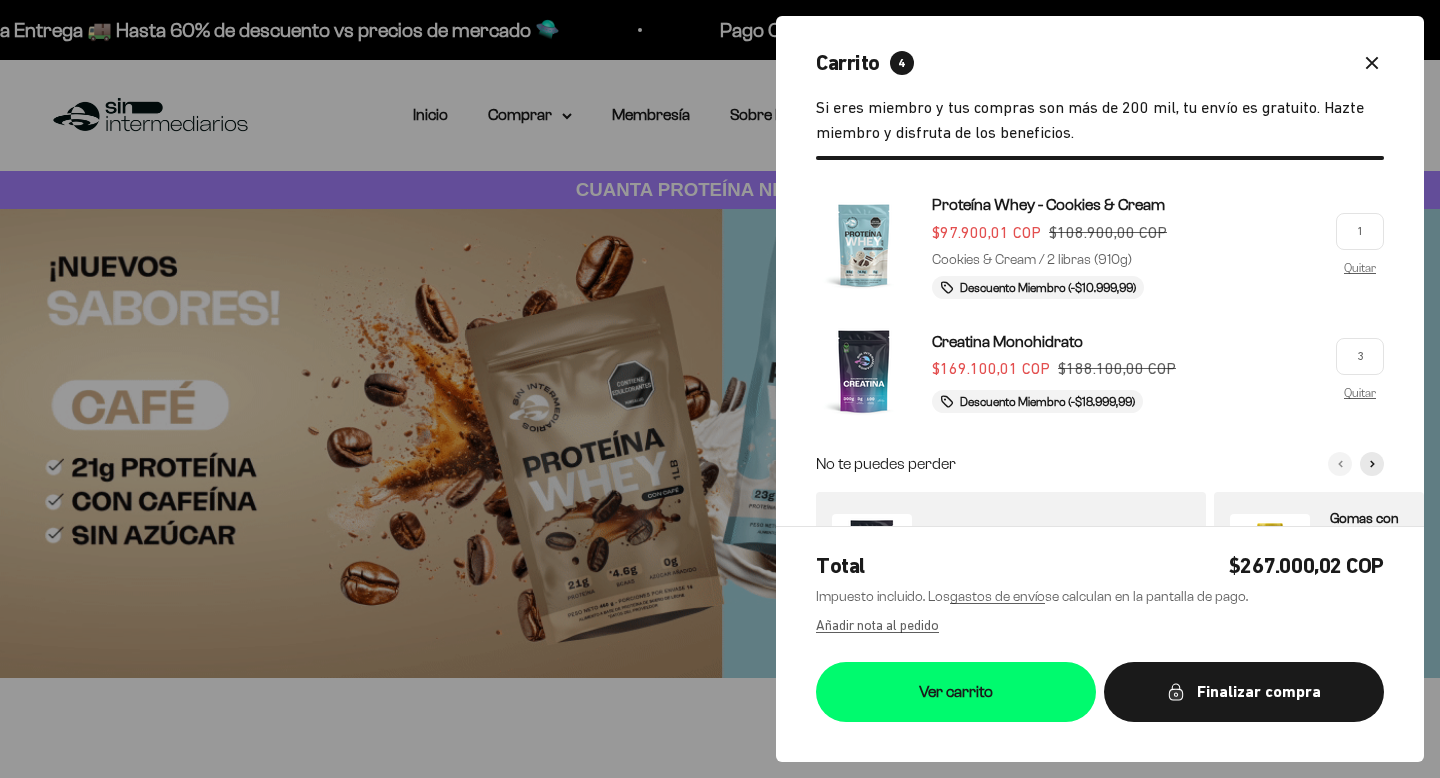 scroll, scrollTop: 0, scrollLeft: 0, axis: both 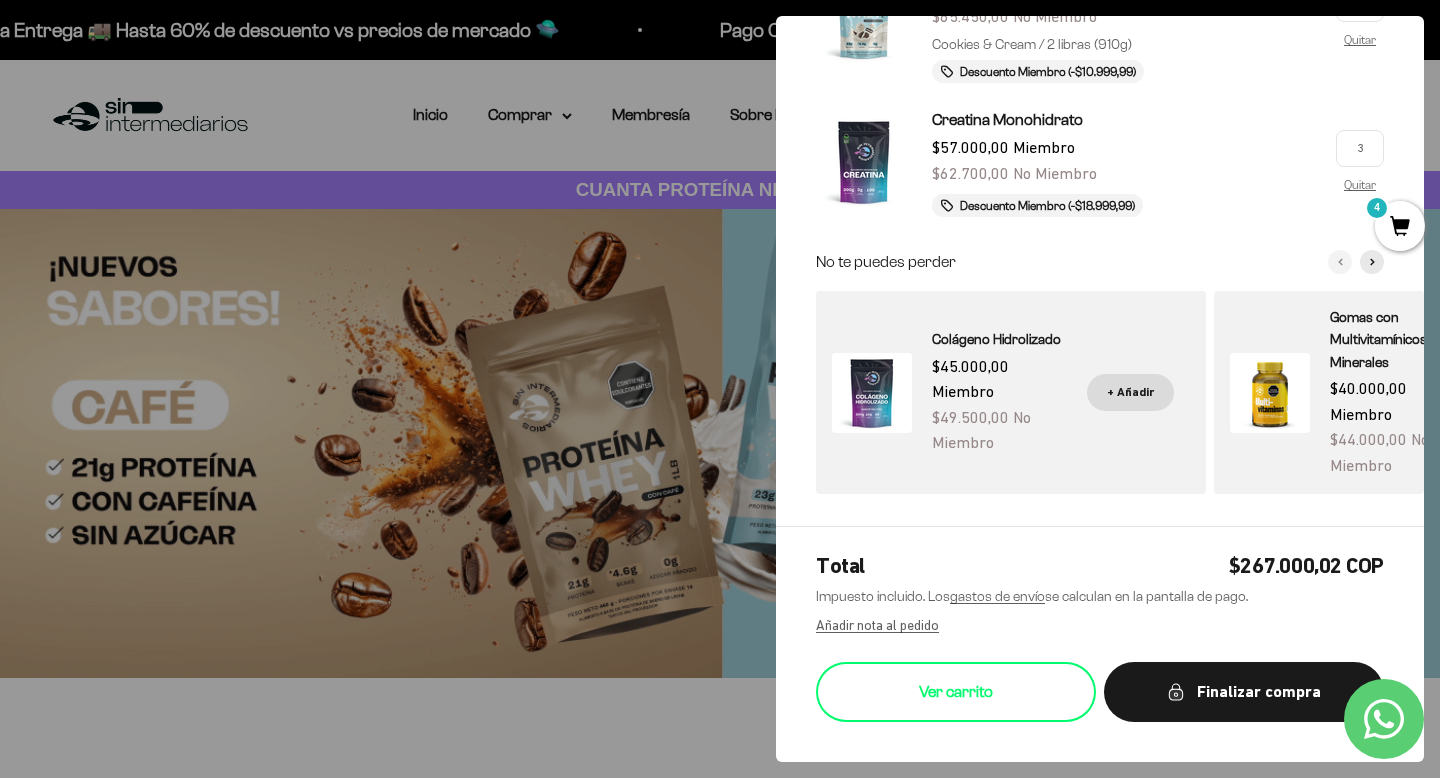 click on "Ver carrito" at bounding box center (956, 692) 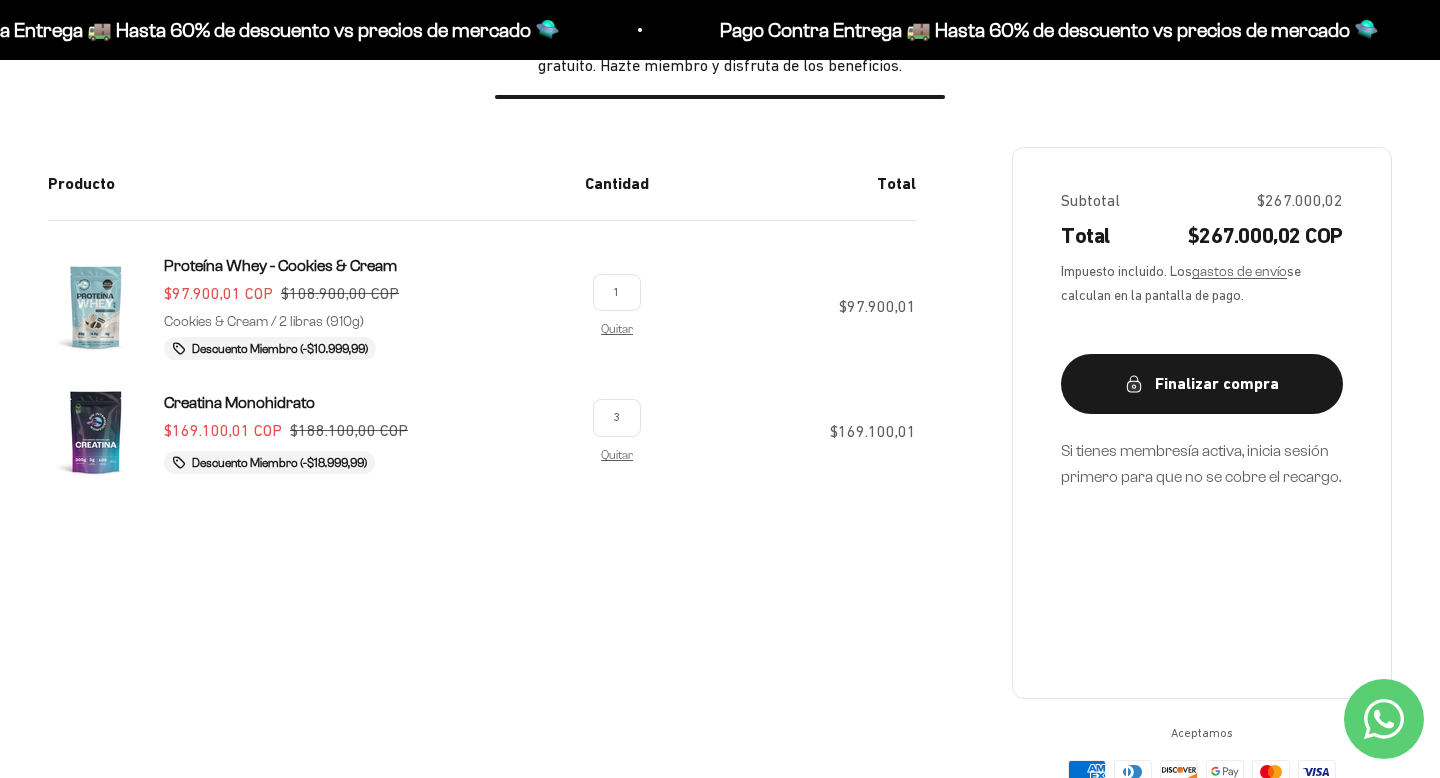 scroll, scrollTop: 320, scrollLeft: 0, axis: vertical 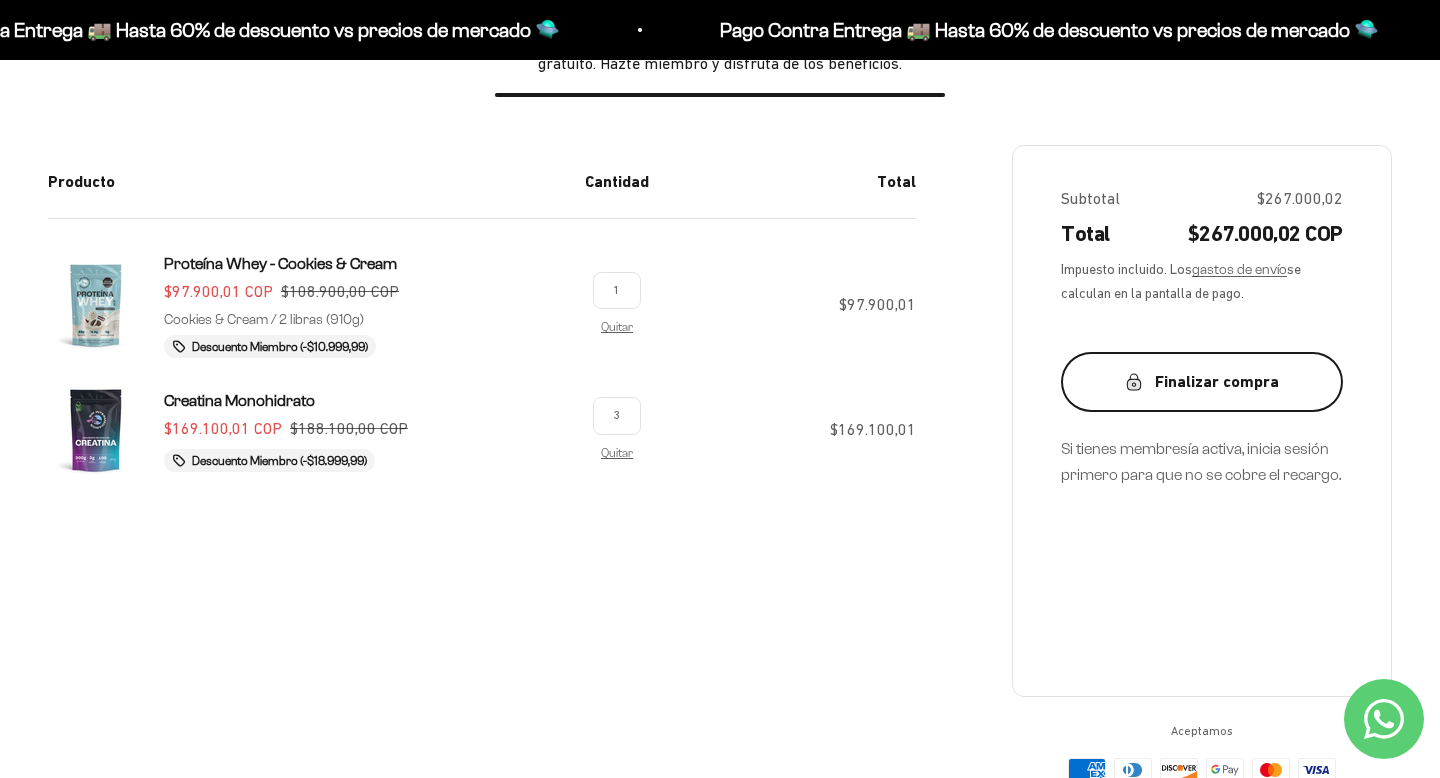 click on "Finalizar compra" at bounding box center [1202, 382] 